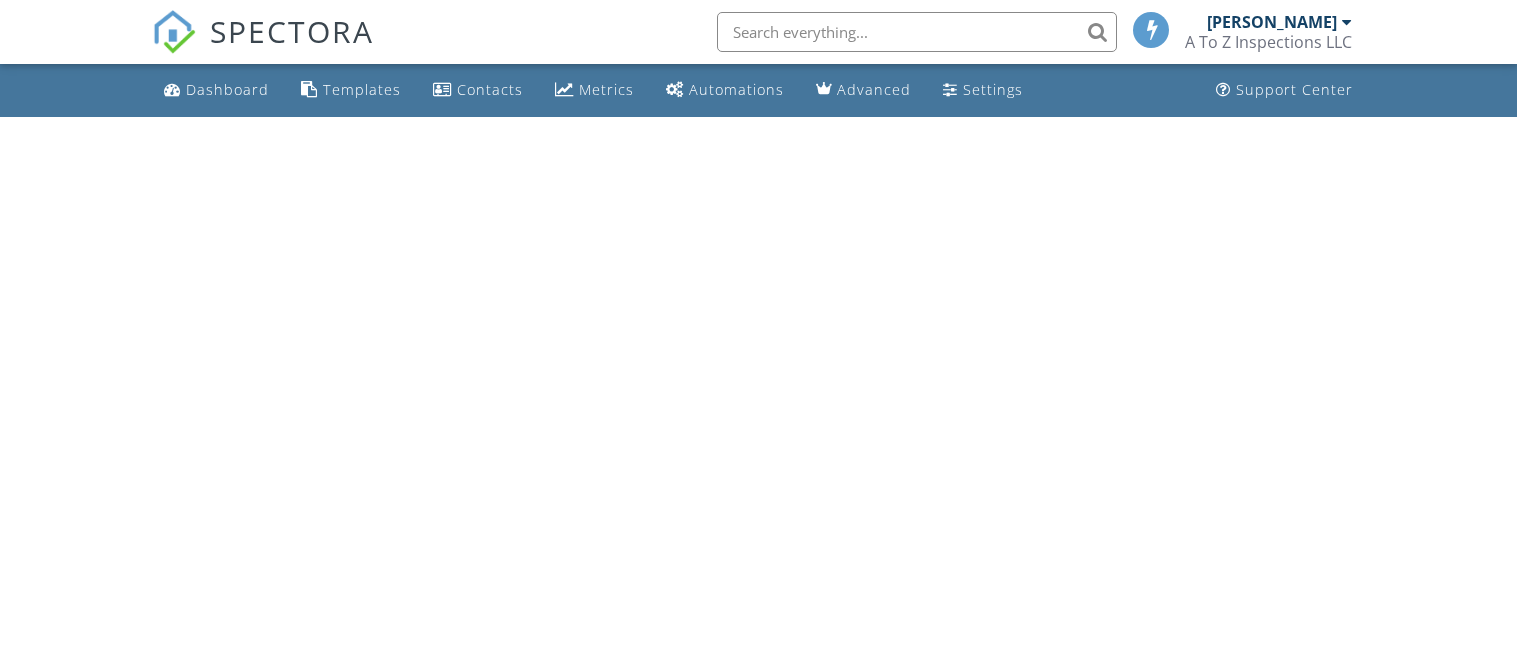 scroll, scrollTop: 0, scrollLeft: 0, axis: both 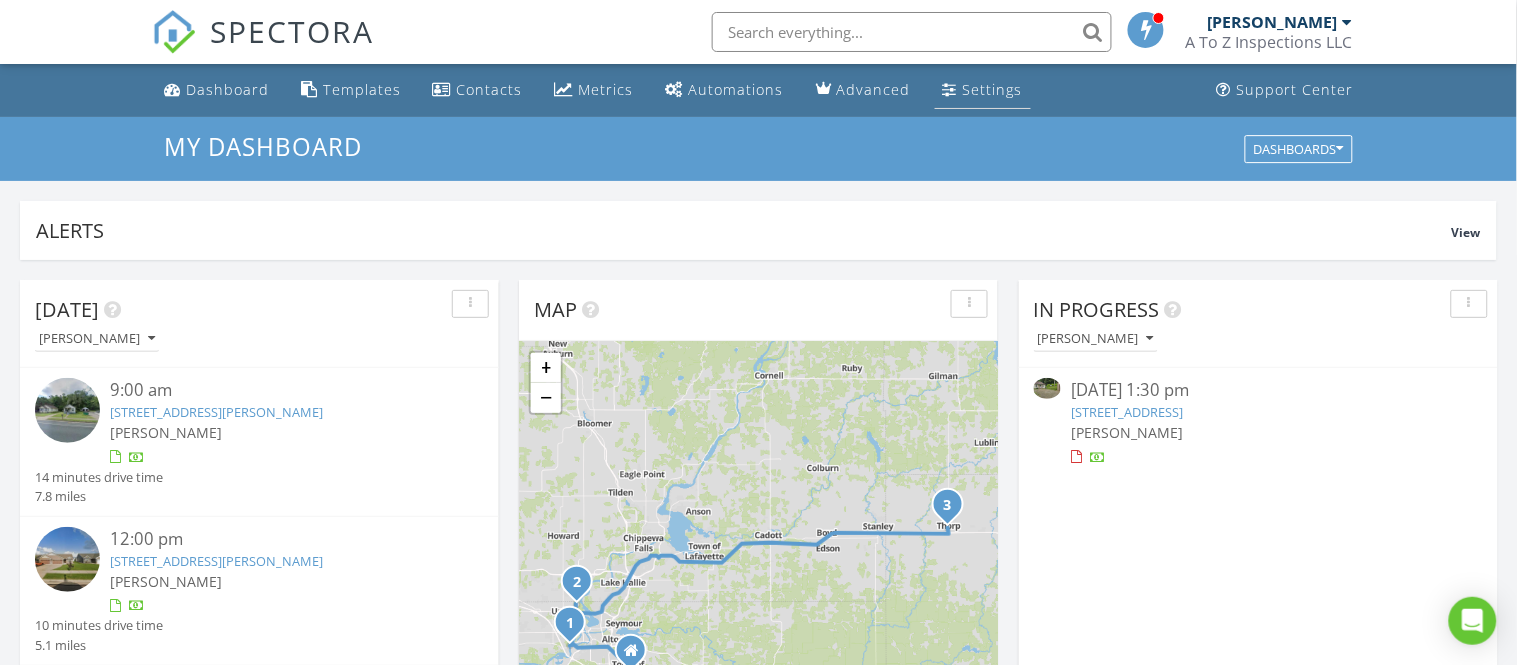 click on "Settings" at bounding box center [993, 89] 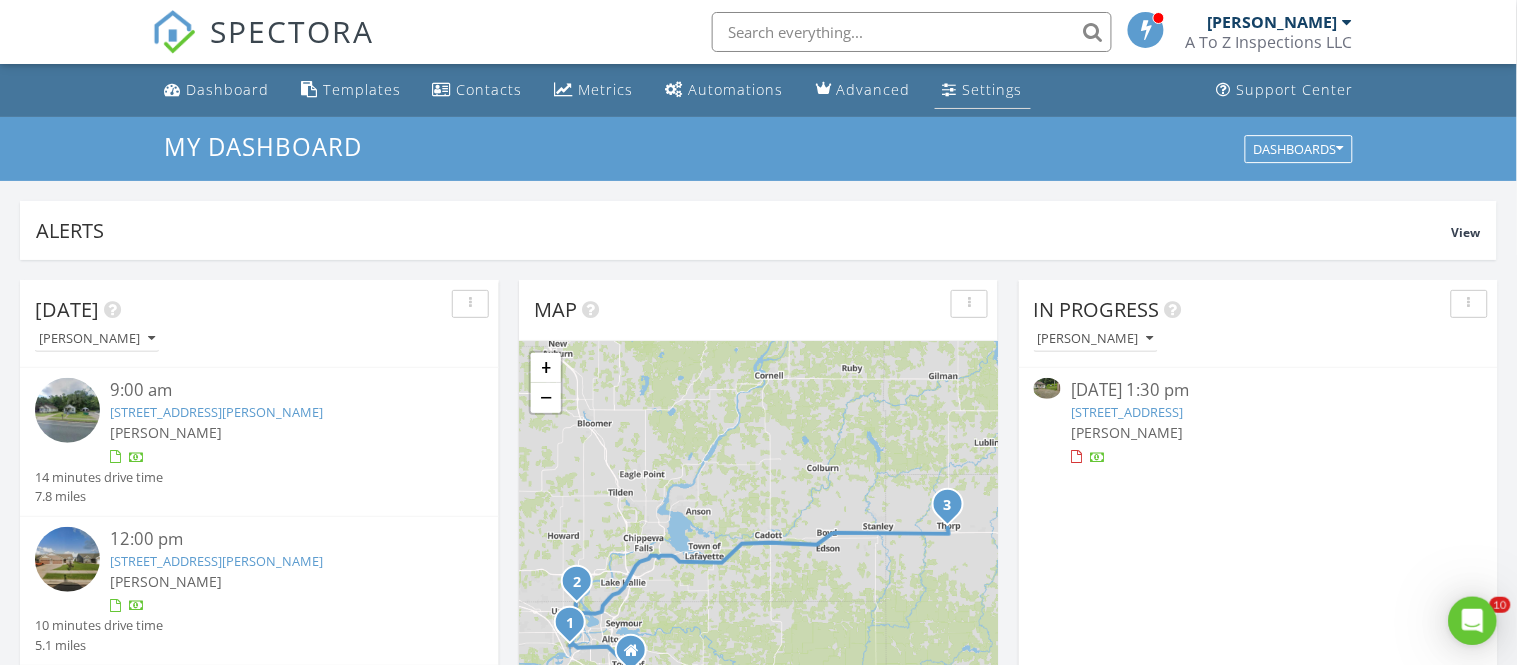 scroll, scrollTop: 0, scrollLeft: 0, axis: both 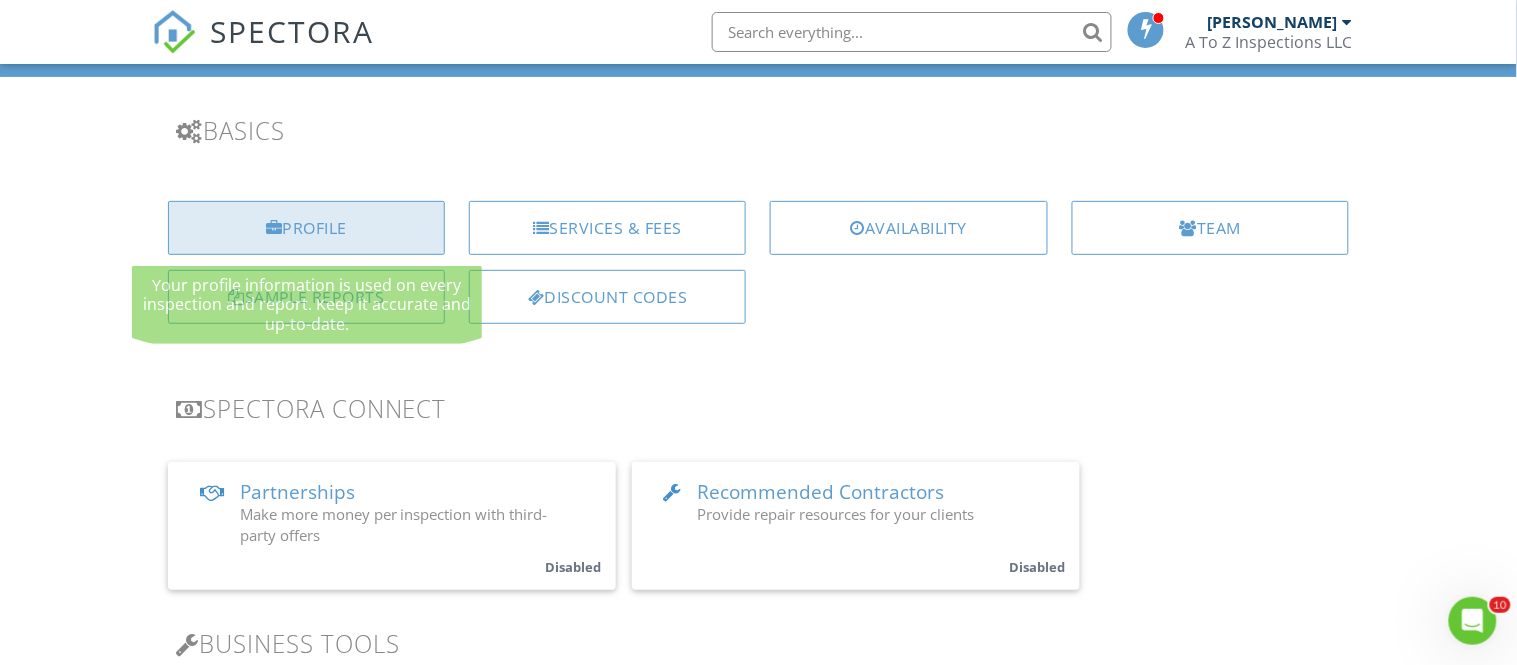 click on "Profile" at bounding box center [306, 228] 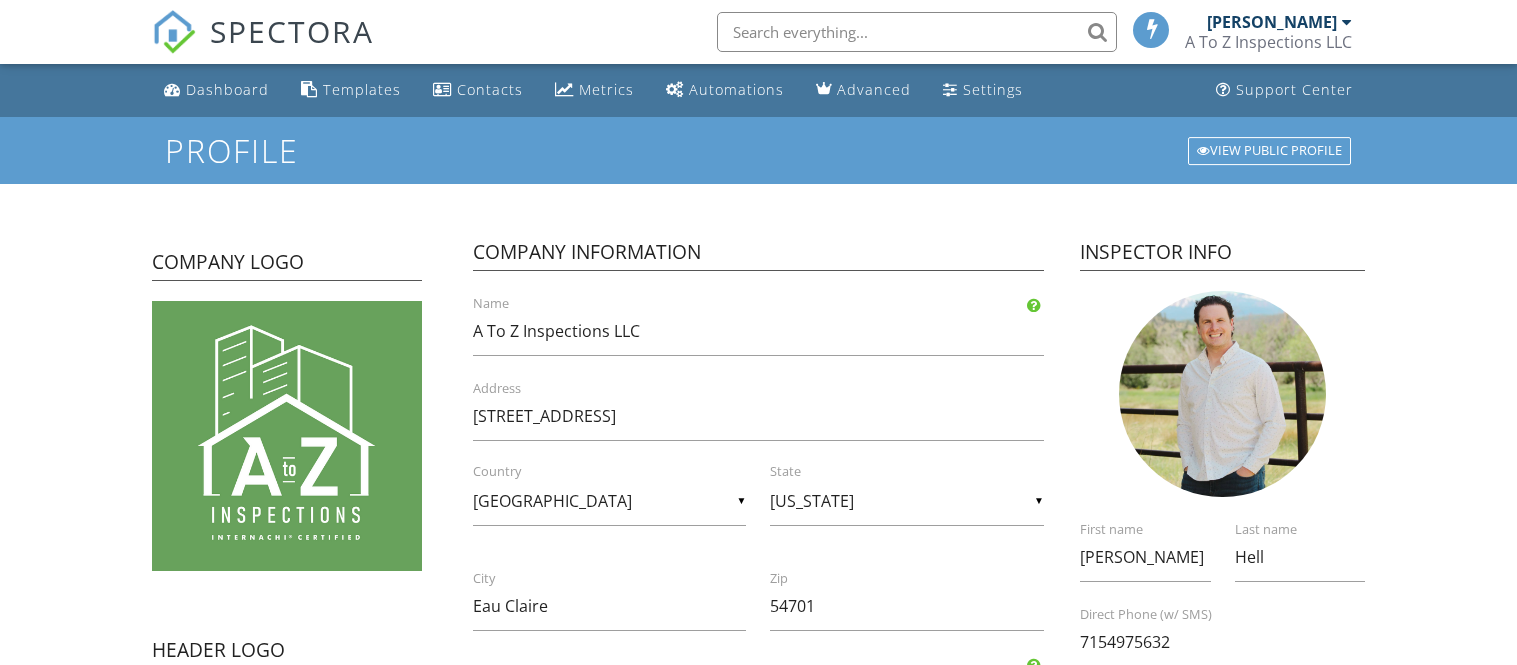 scroll, scrollTop: 0, scrollLeft: 0, axis: both 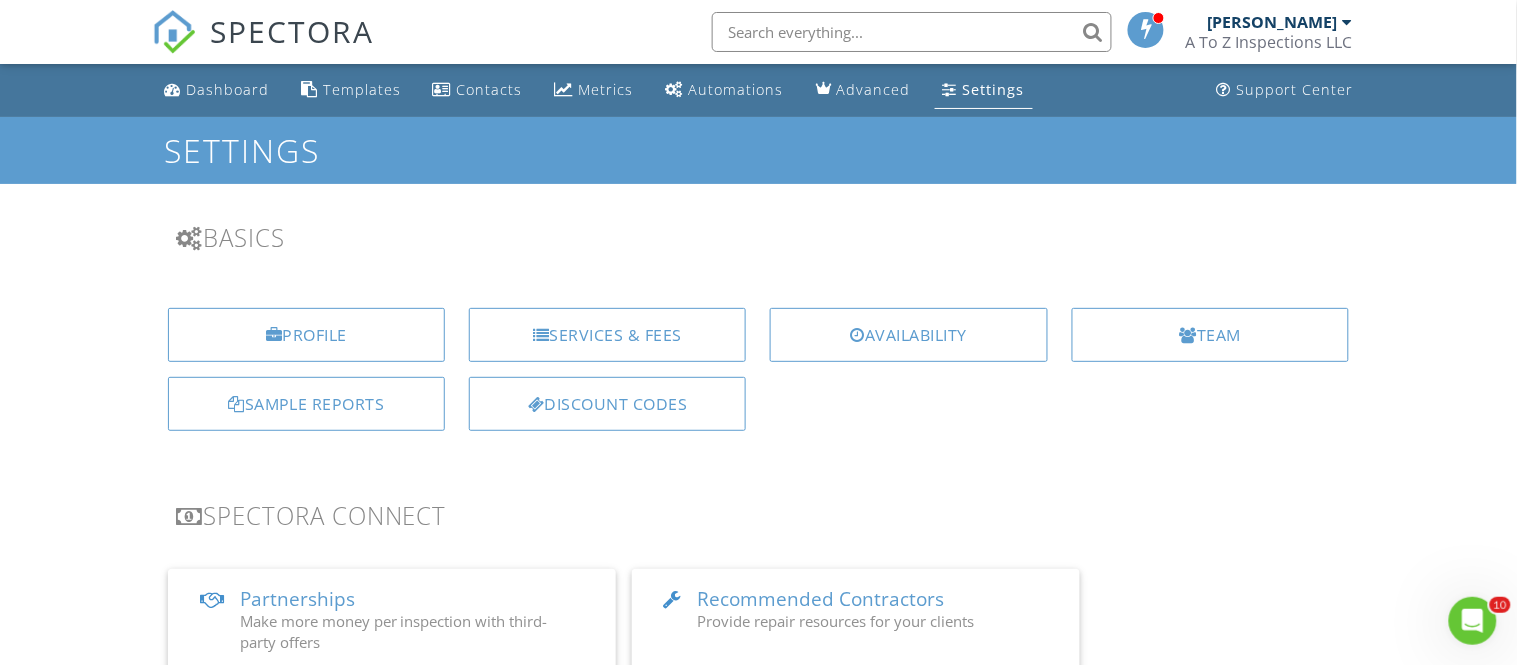 click on "A To Z Inspections LLC" at bounding box center (1268, 42) 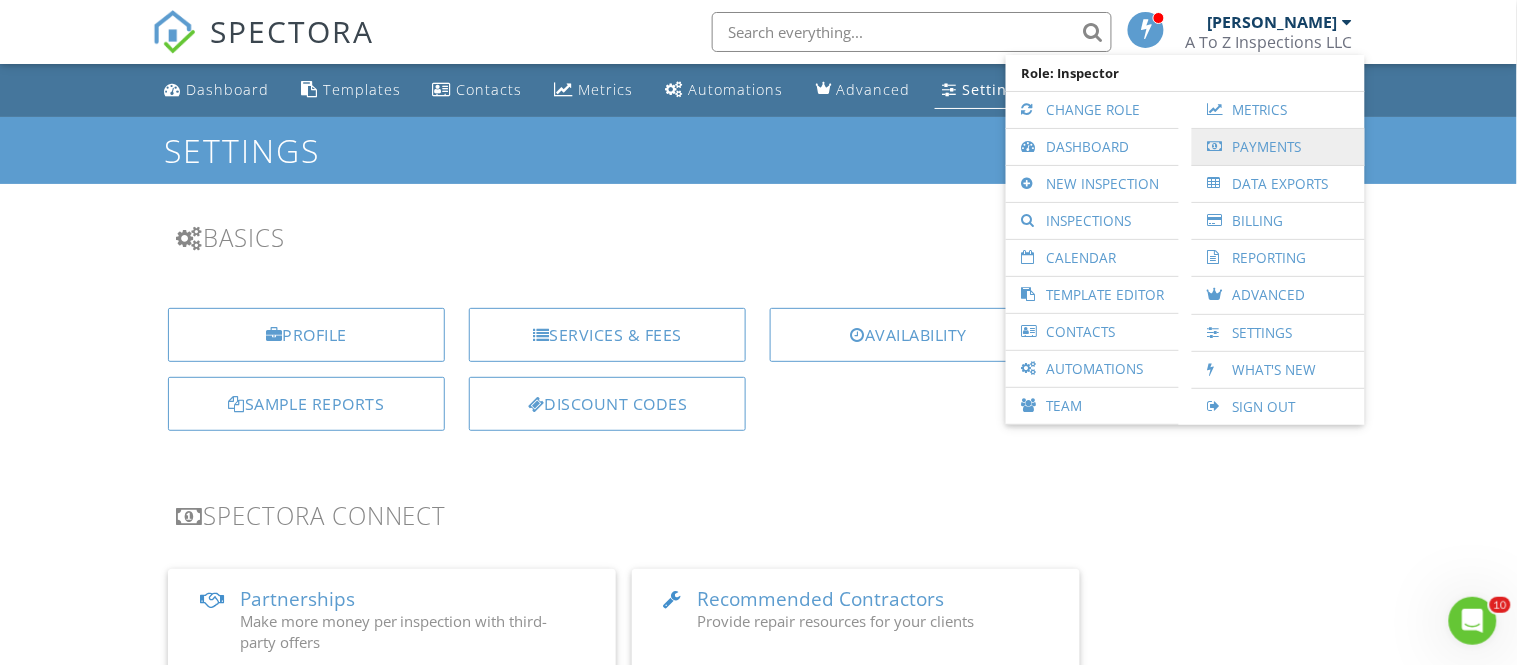 click on "Payments" at bounding box center (1278, 147) 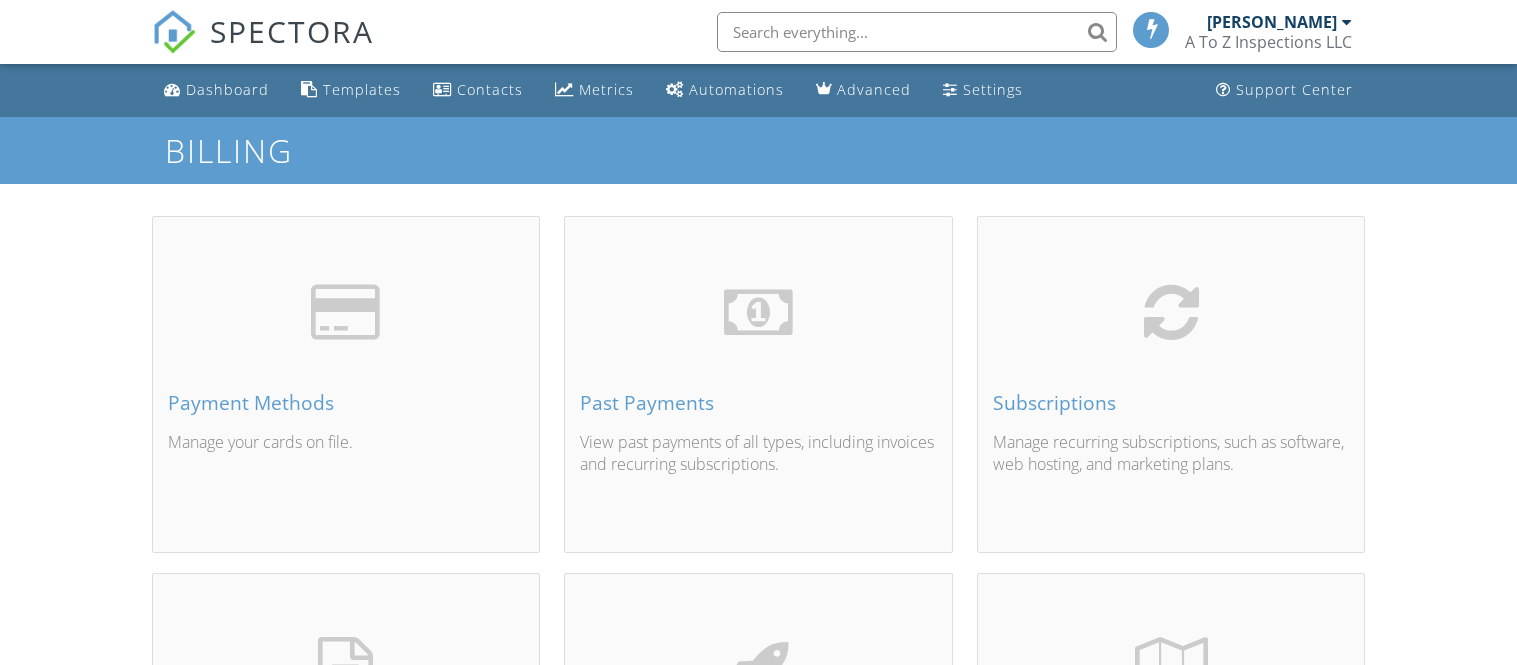 scroll, scrollTop: 0, scrollLeft: 0, axis: both 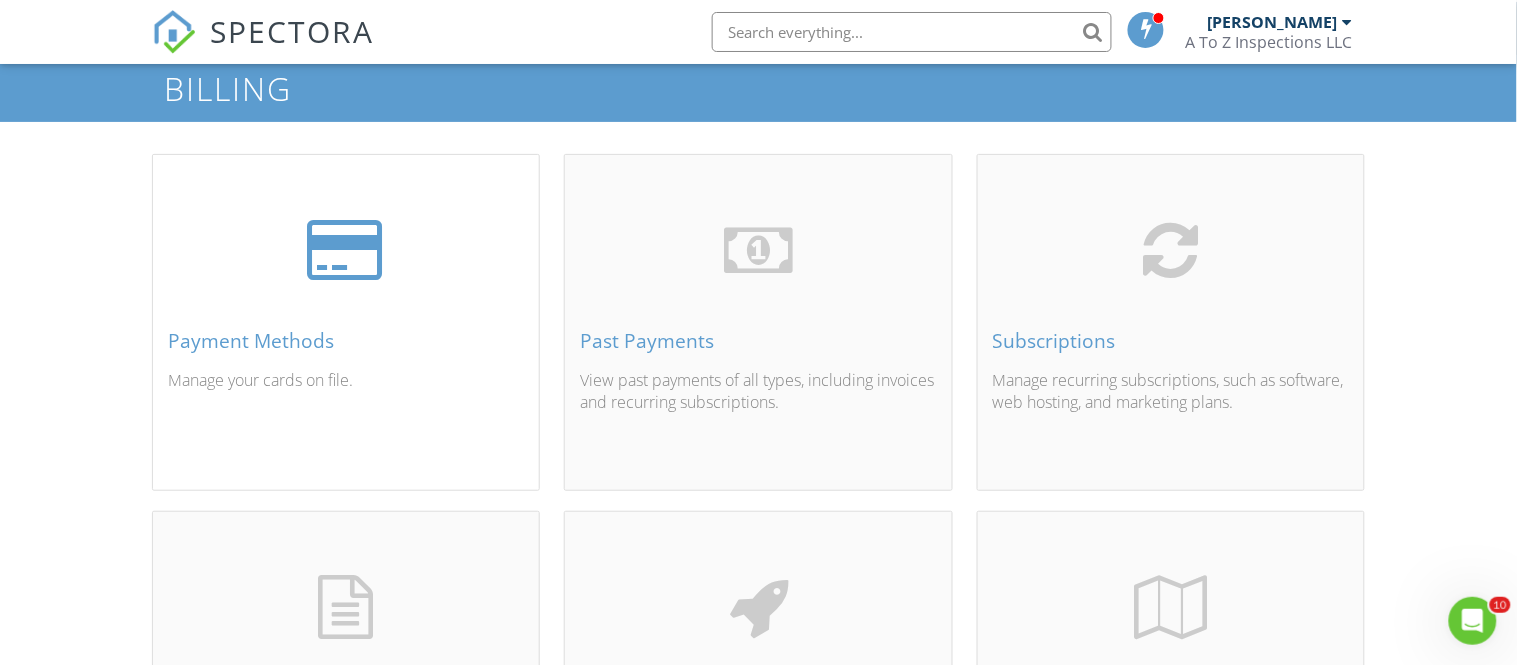 click on "Payment Methods" at bounding box center (346, 341) 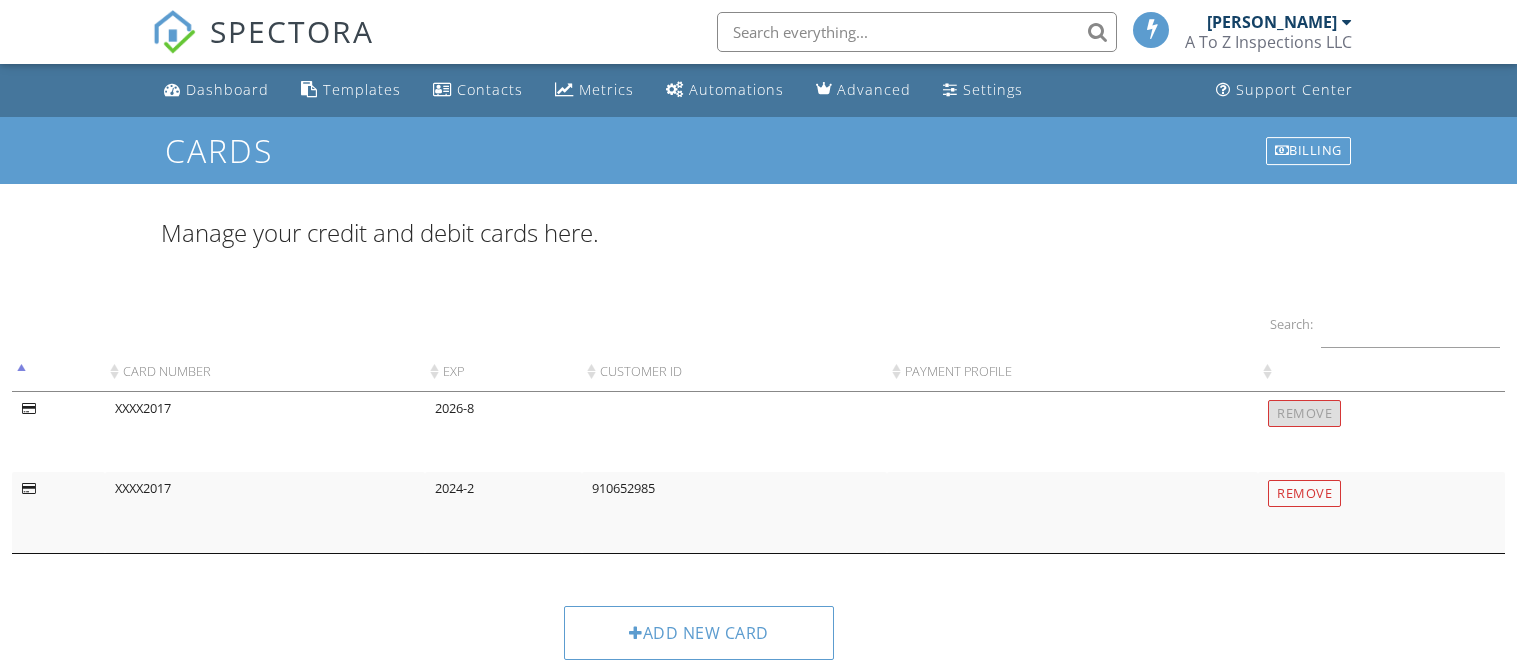 scroll, scrollTop: 0, scrollLeft: 0, axis: both 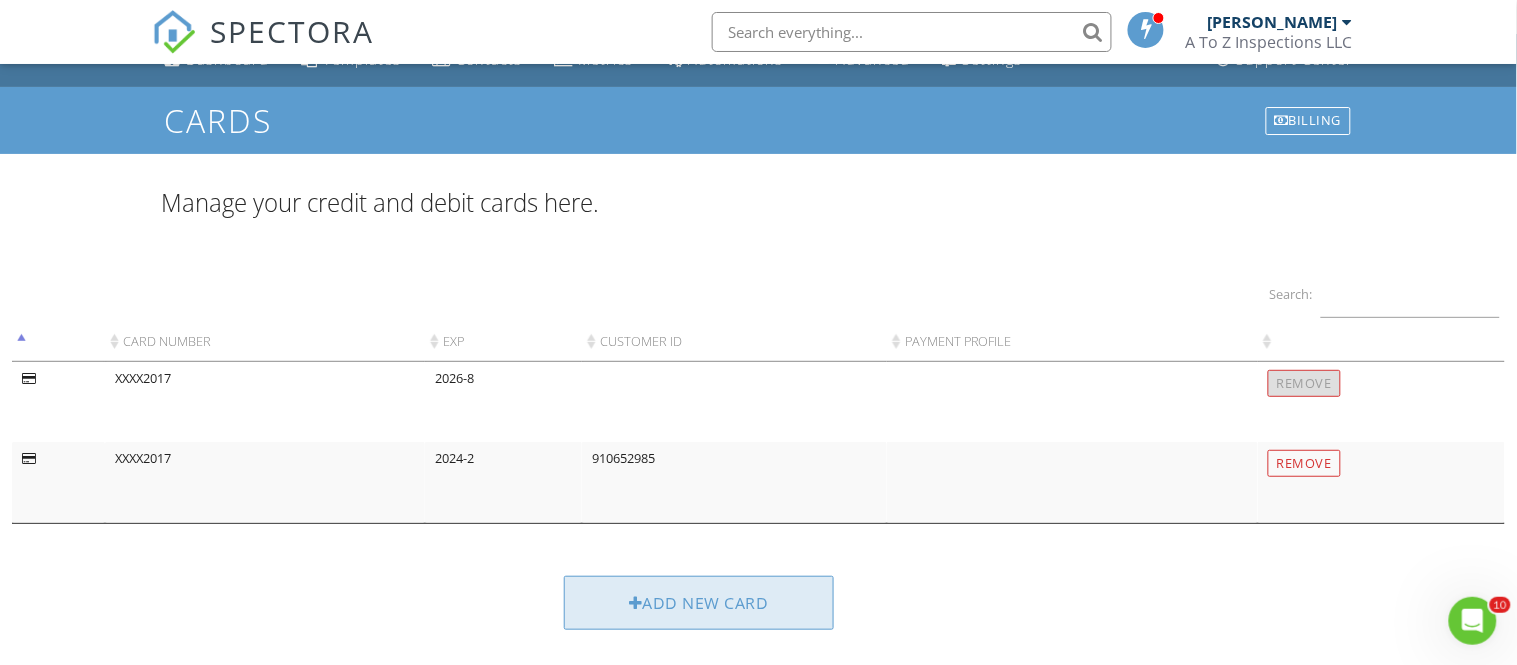 click on "Add new card" at bounding box center (699, 603) 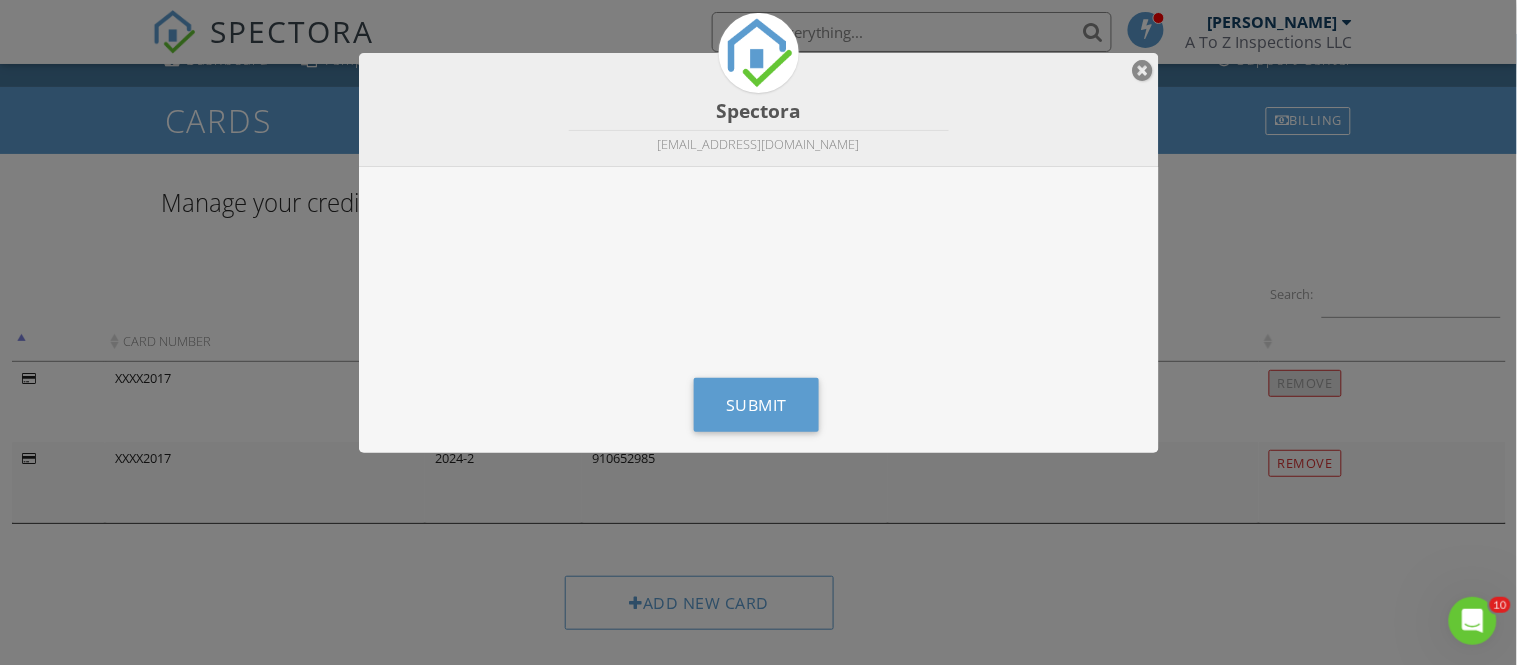 scroll, scrollTop: 0, scrollLeft: 0, axis: both 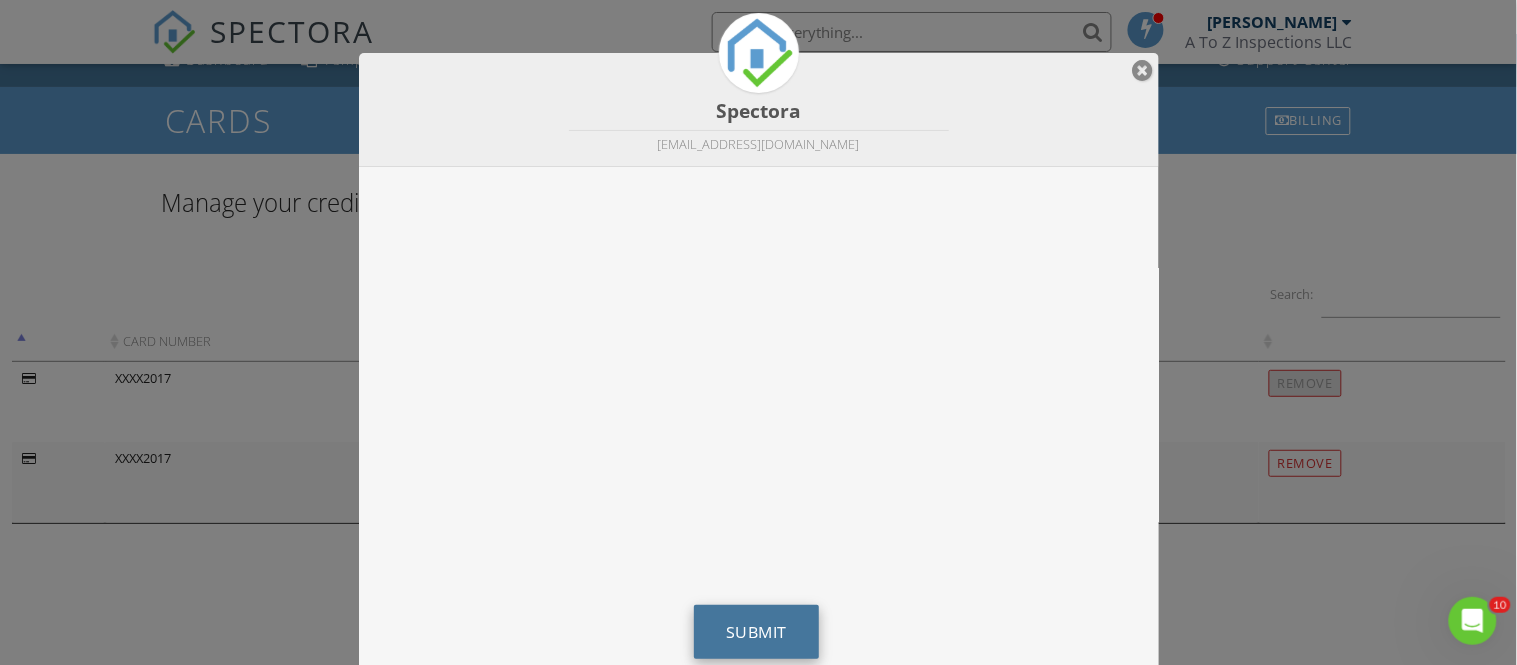 click on "Submit" at bounding box center [756, 632] 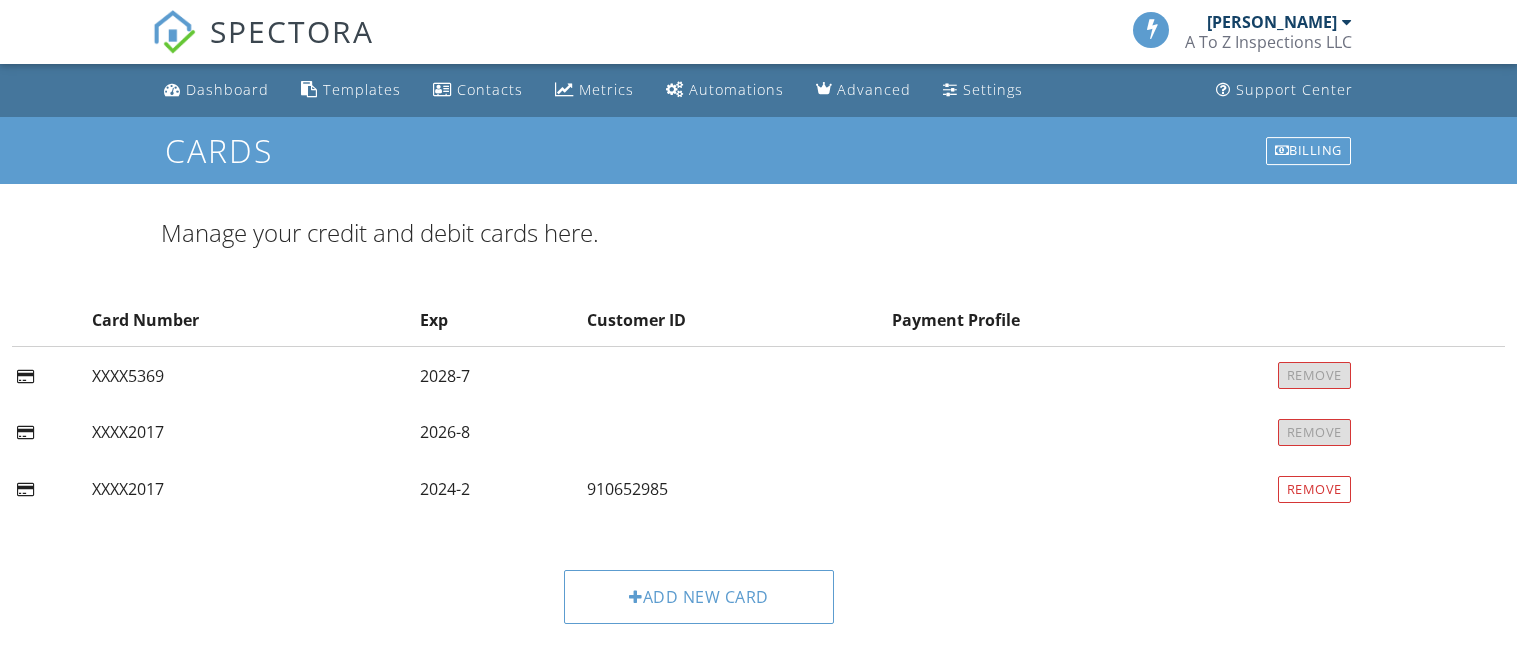 scroll, scrollTop: 0, scrollLeft: 0, axis: both 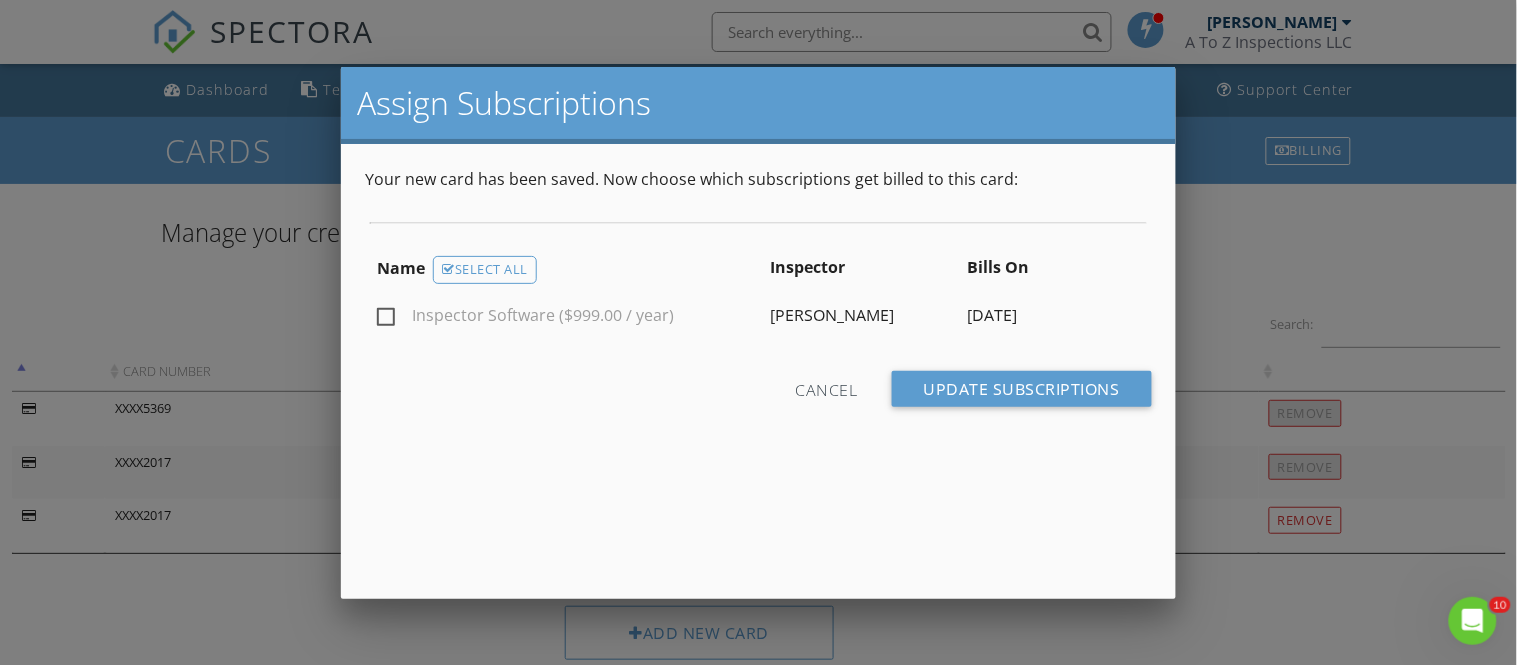 click on "07/24/2025" at bounding box center [1053, 315] 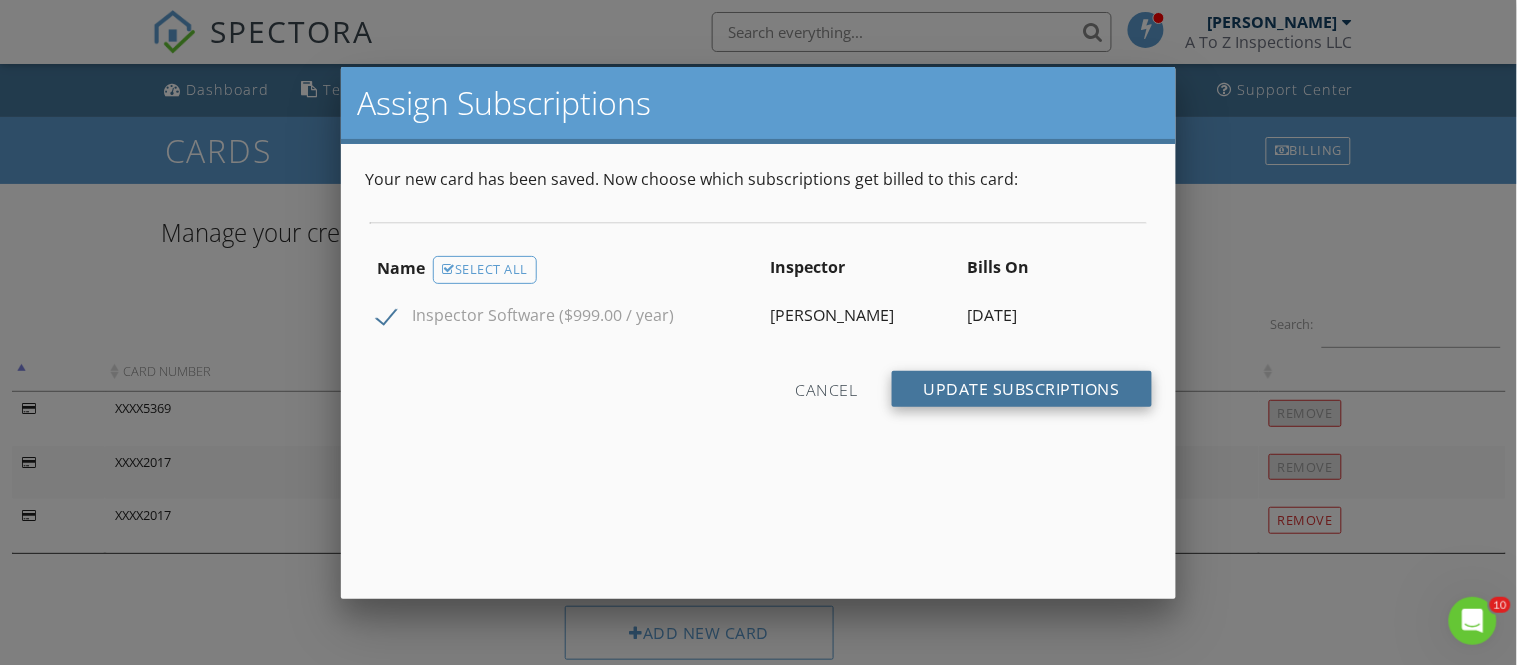 click on "Update Subscriptions" at bounding box center (1022, 389) 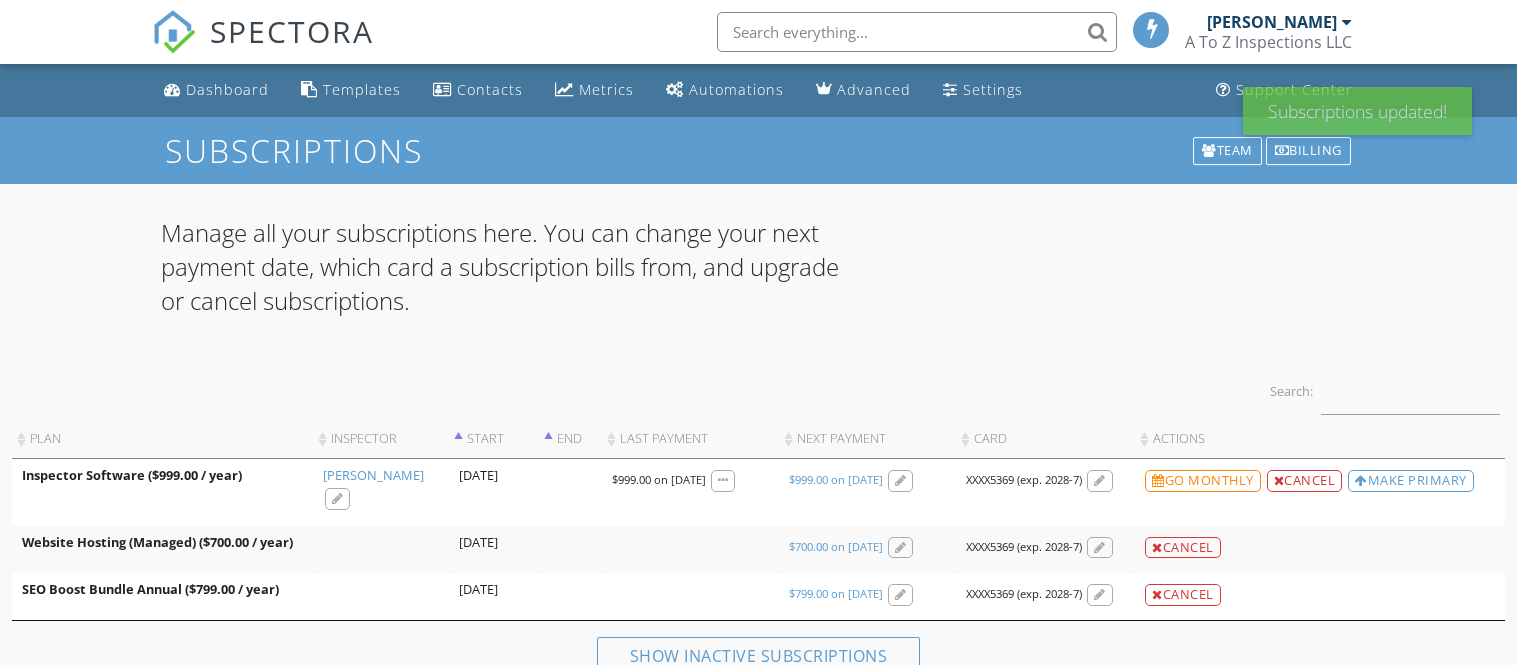 scroll, scrollTop: 0, scrollLeft: 0, axis: both 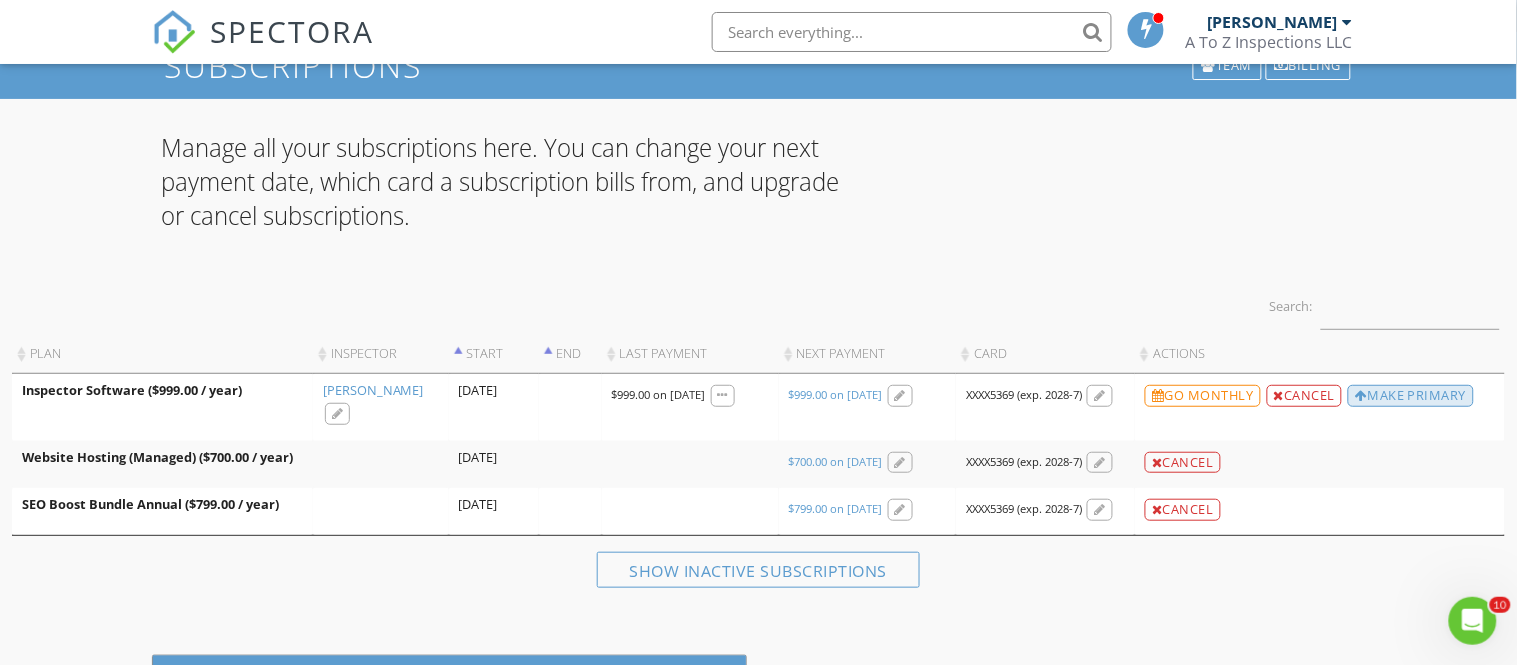 click on "Make Primary" at bounding box center [1411, 396] 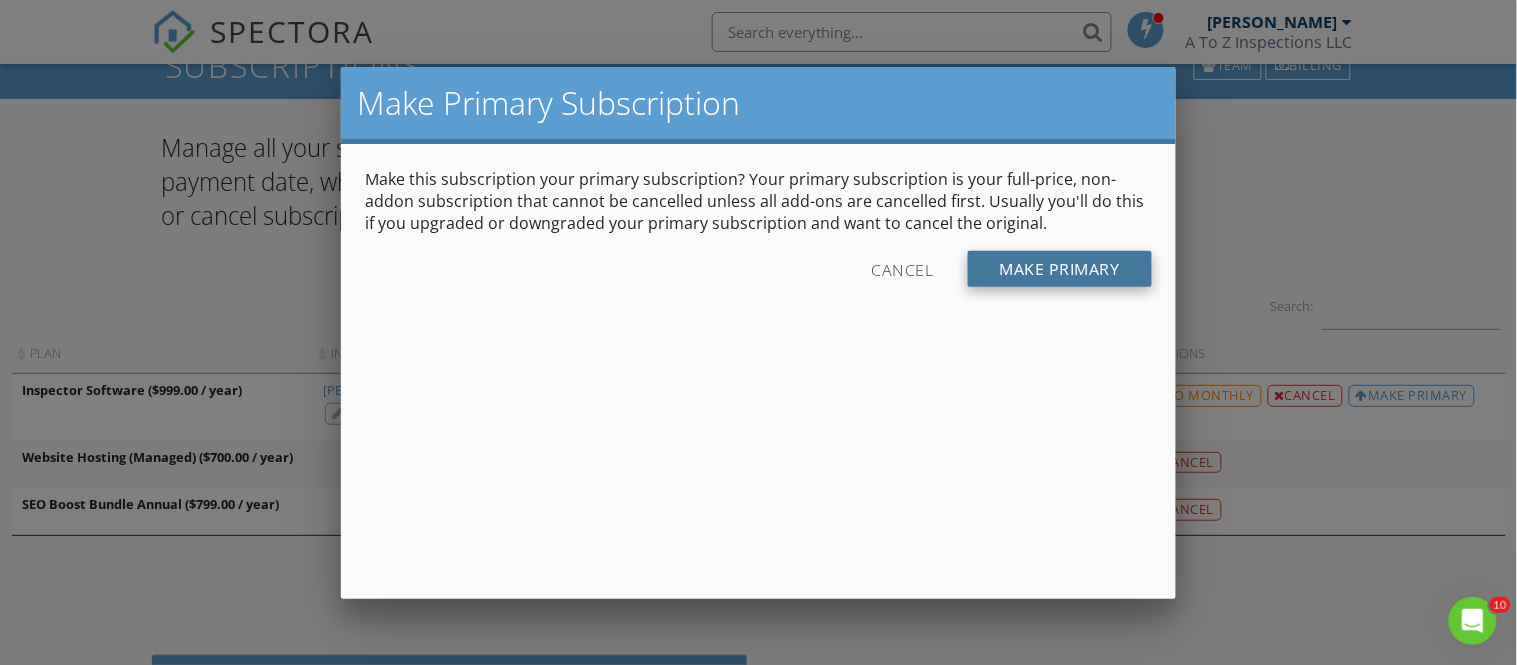 click on "Make Primary" at bounding box center (1060, 269) 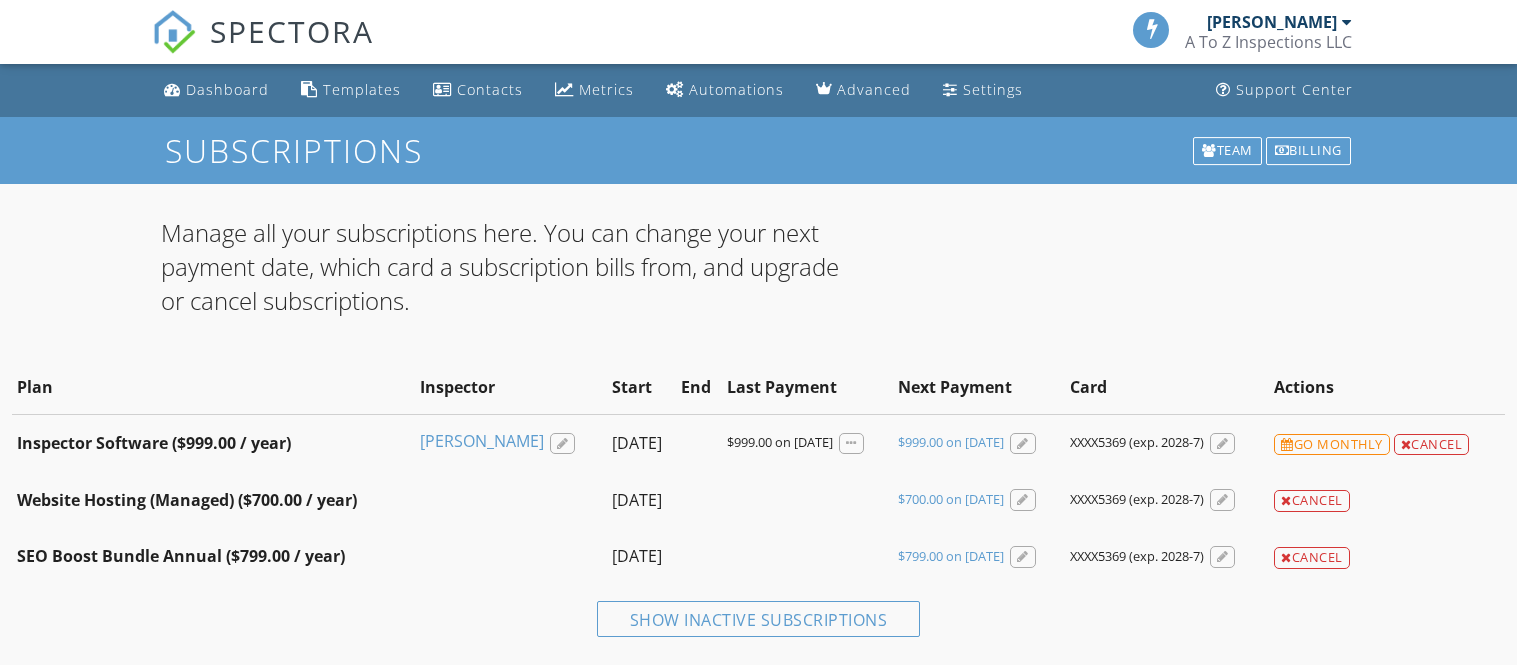 scroll, scrollTop: 0, scrollLeft: 0, axis: both 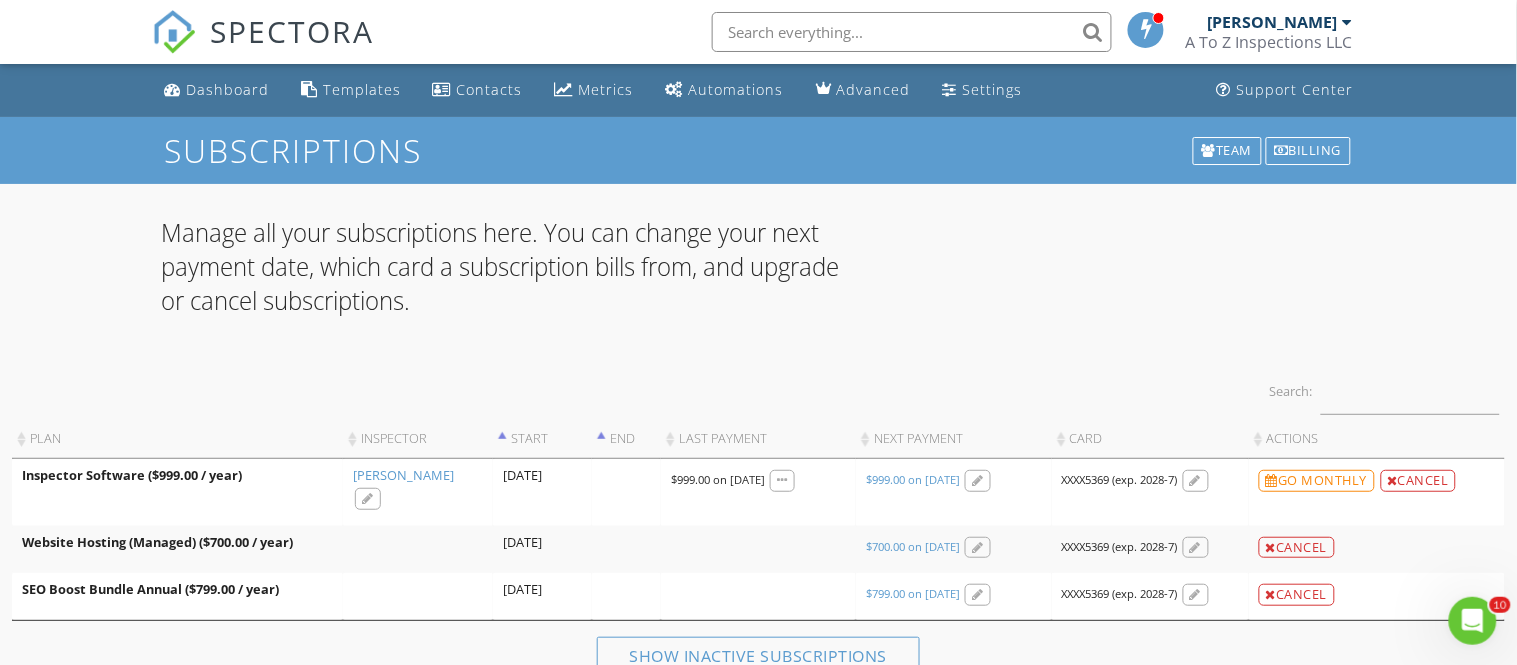 click 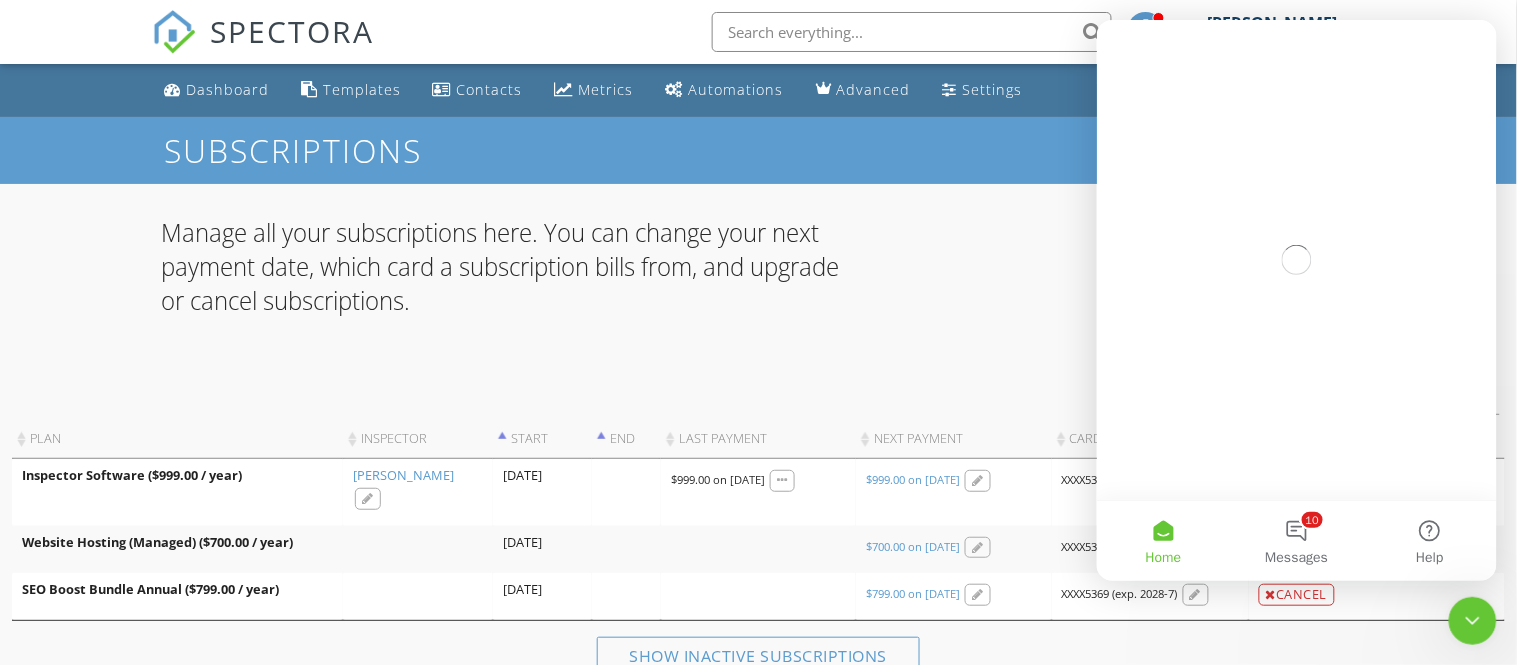 scroll, scrollTop: 0, scrollLeft: 0, axis: both 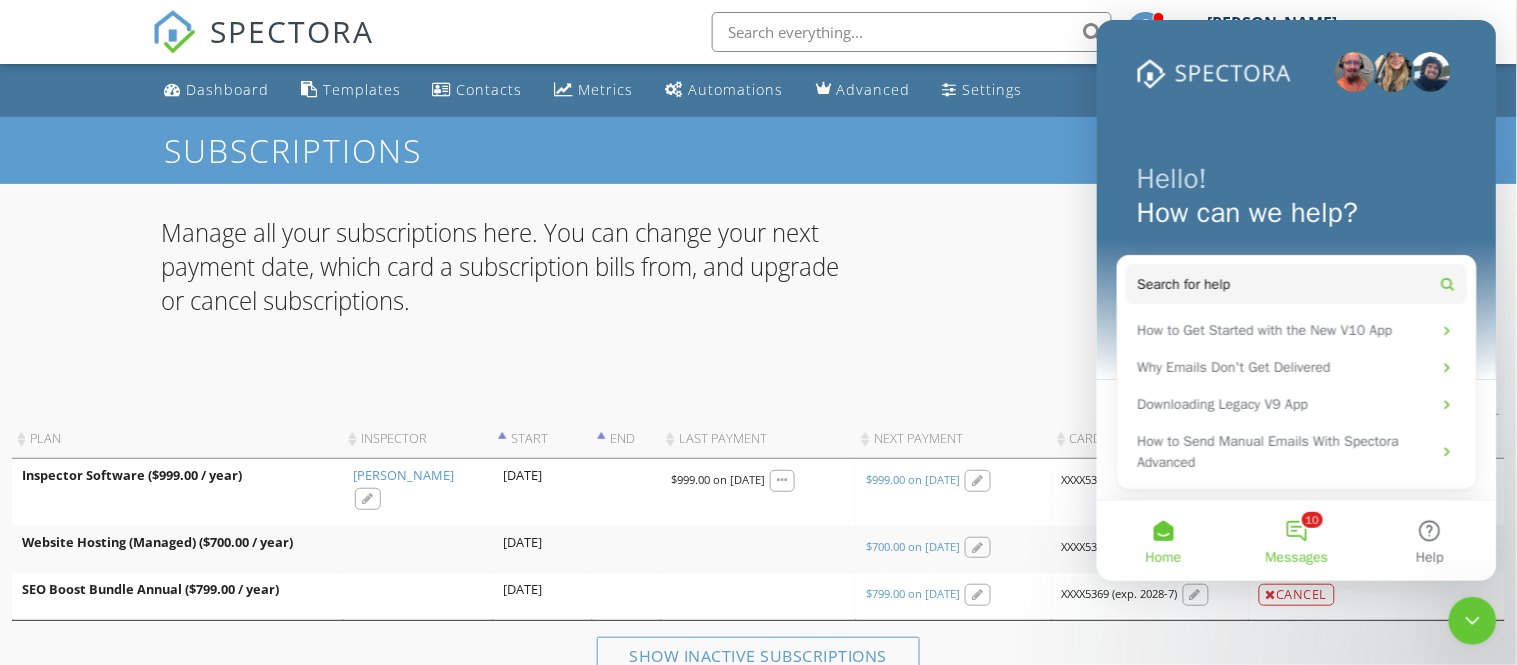 click on "Messages" at bounding box center (1296, 557) 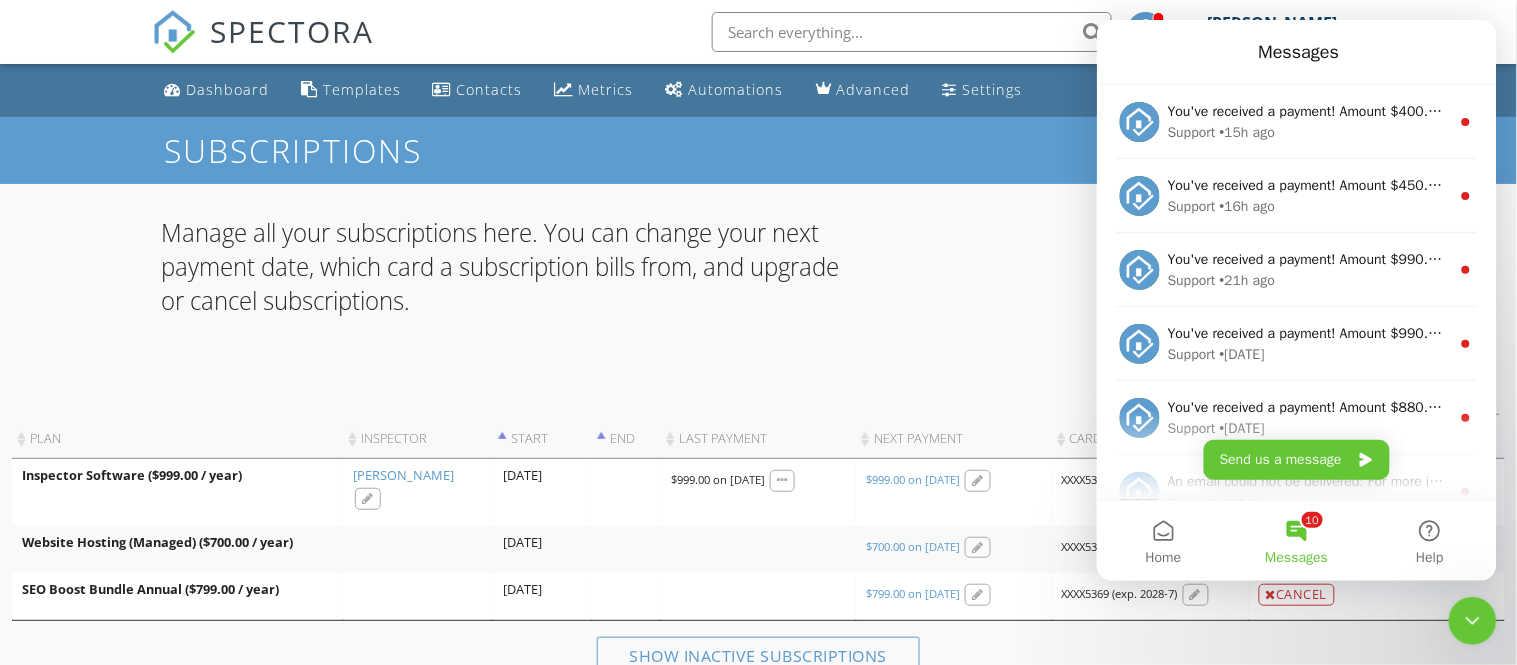 click on "Messages" at bounding box center [1296, 557] 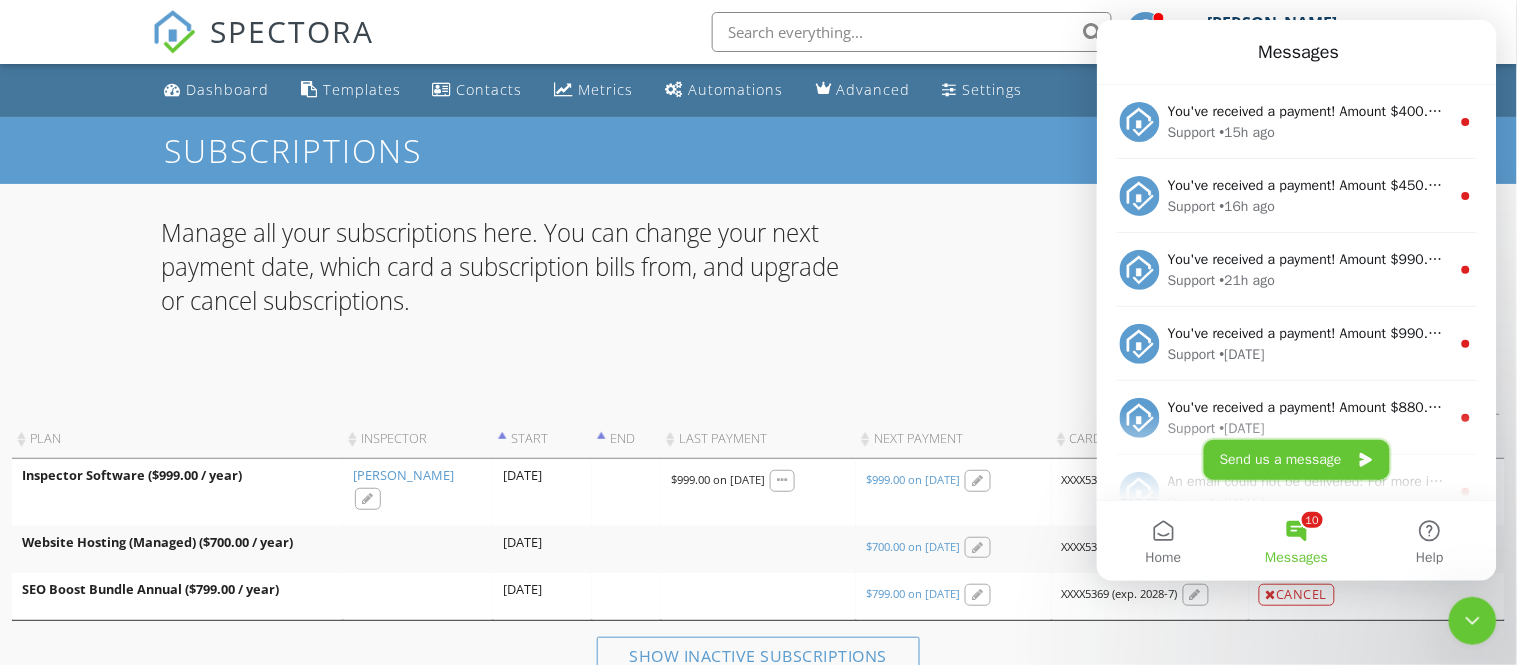 click on "Send us a message" at bounding box center (1296, 459) 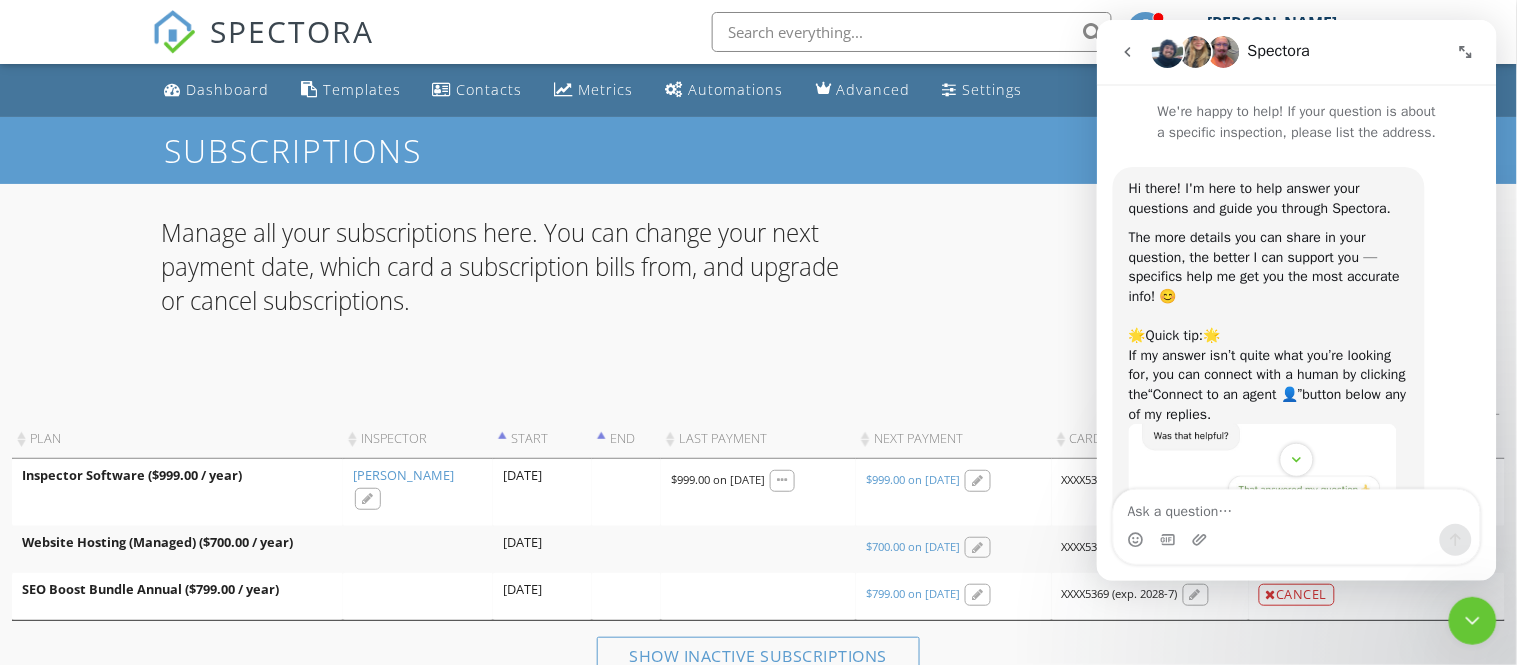 click at bounding box center [1296, 539] 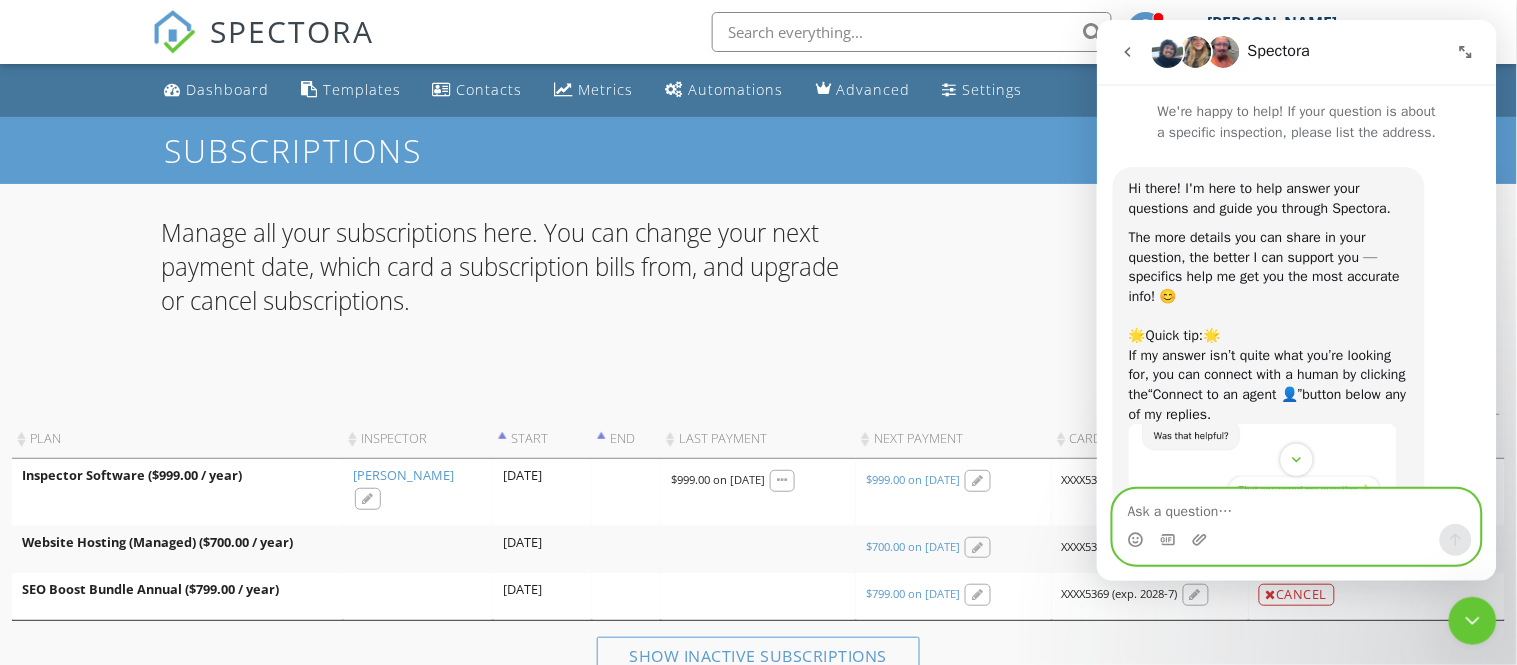 click at bounding box center (1296, 506) 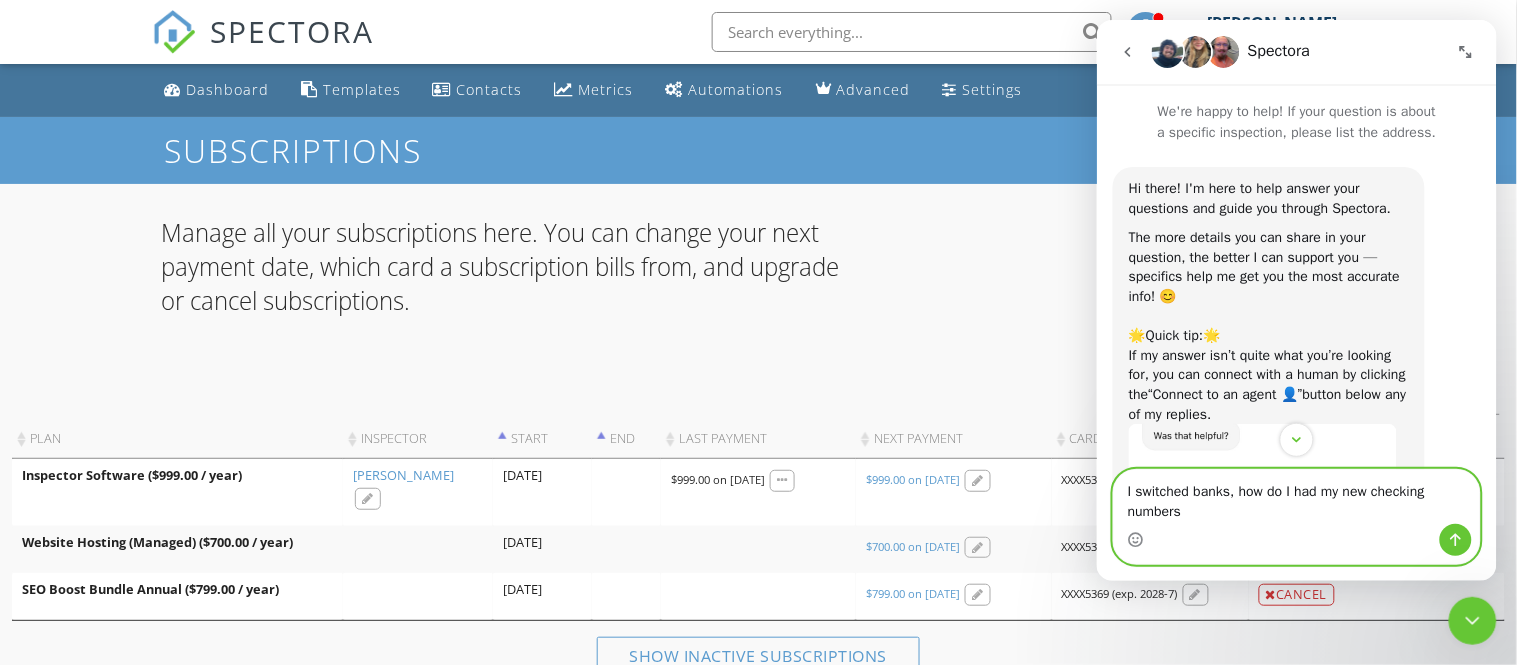 scroll, scrollTop: 0, scrollLeft: 0, axis: both 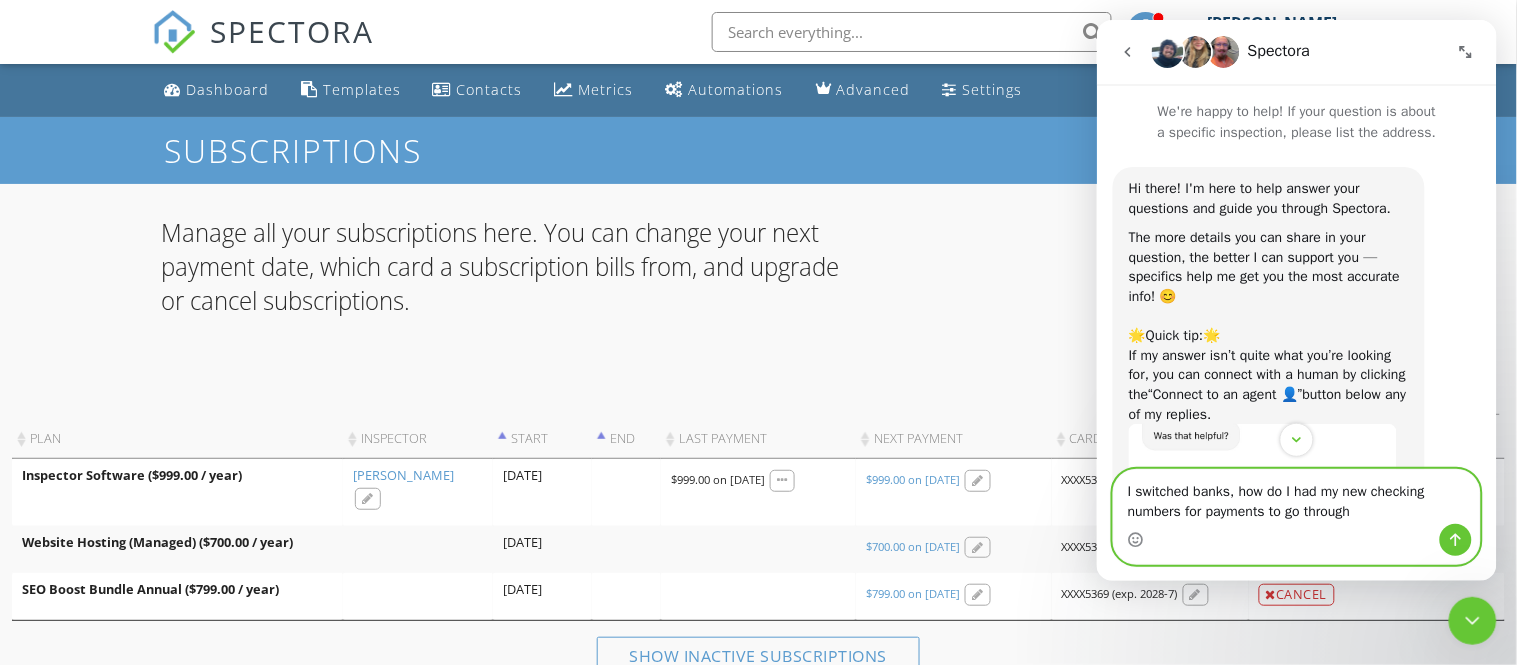type on "I switched banks, how do I had my new checking numbers for payments to go through?" 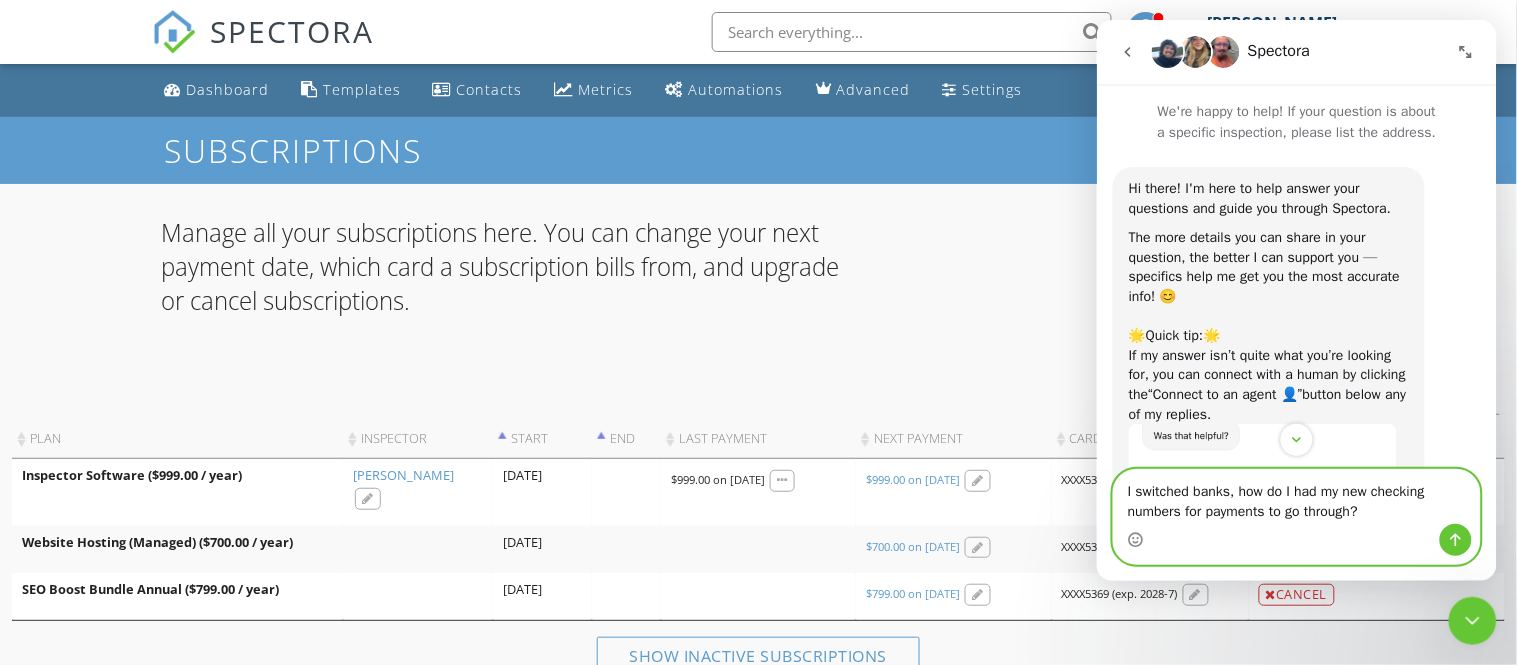 type 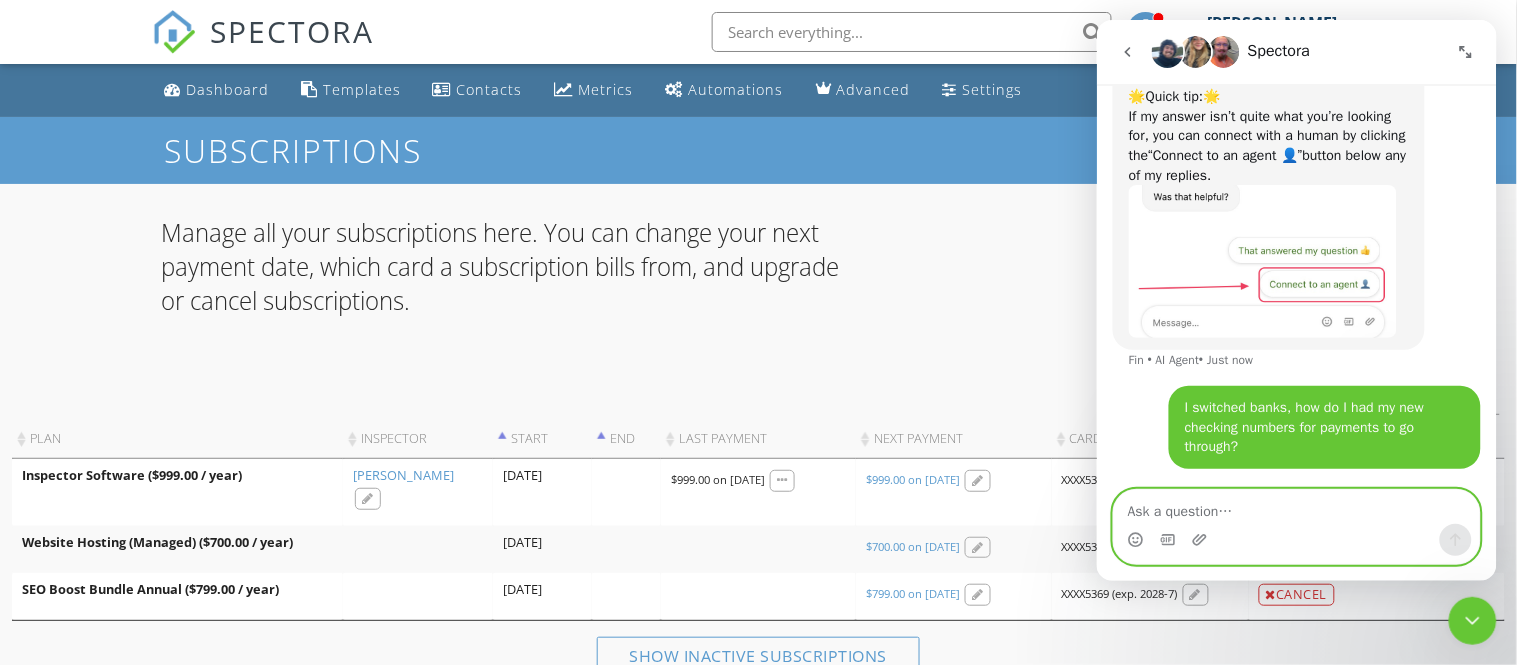 scroll, scrollTop: 337, scrollLeft: 0, axis: vertical 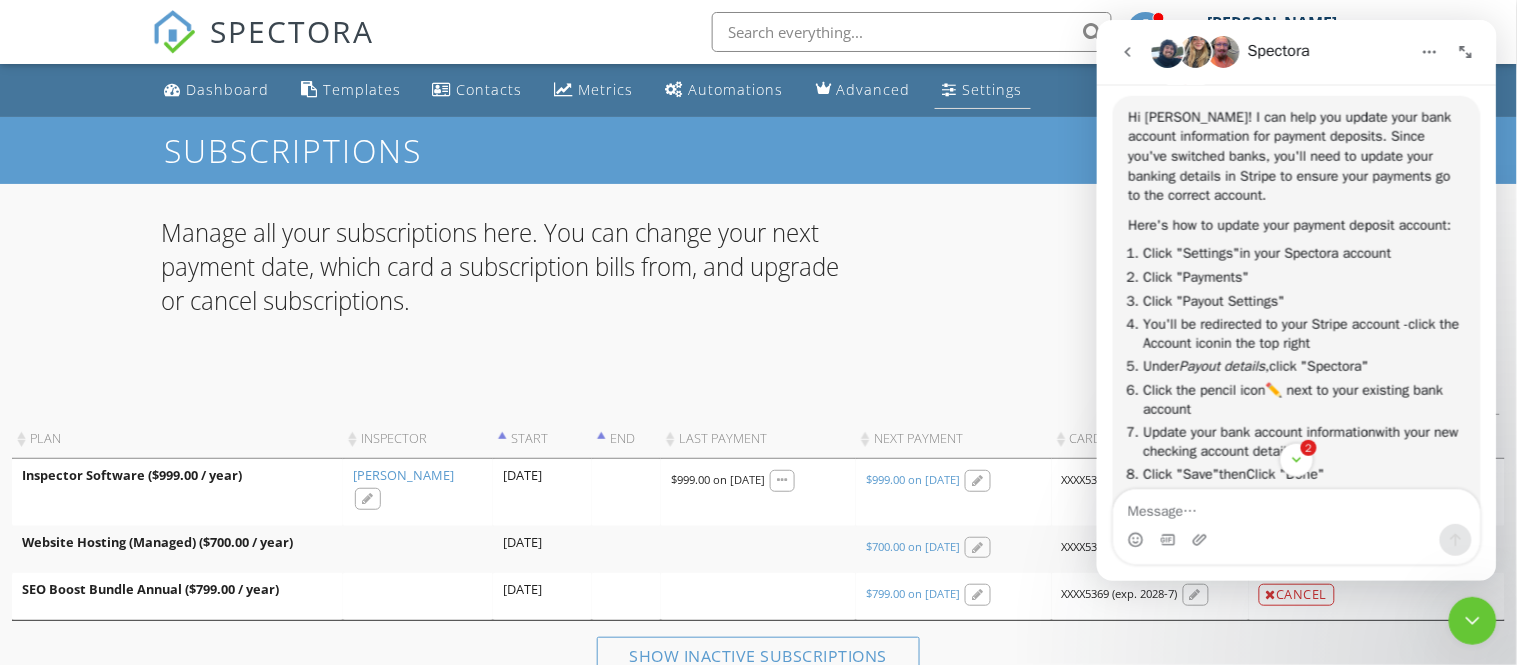 click on "Settings" at bounding box center [983, 90] 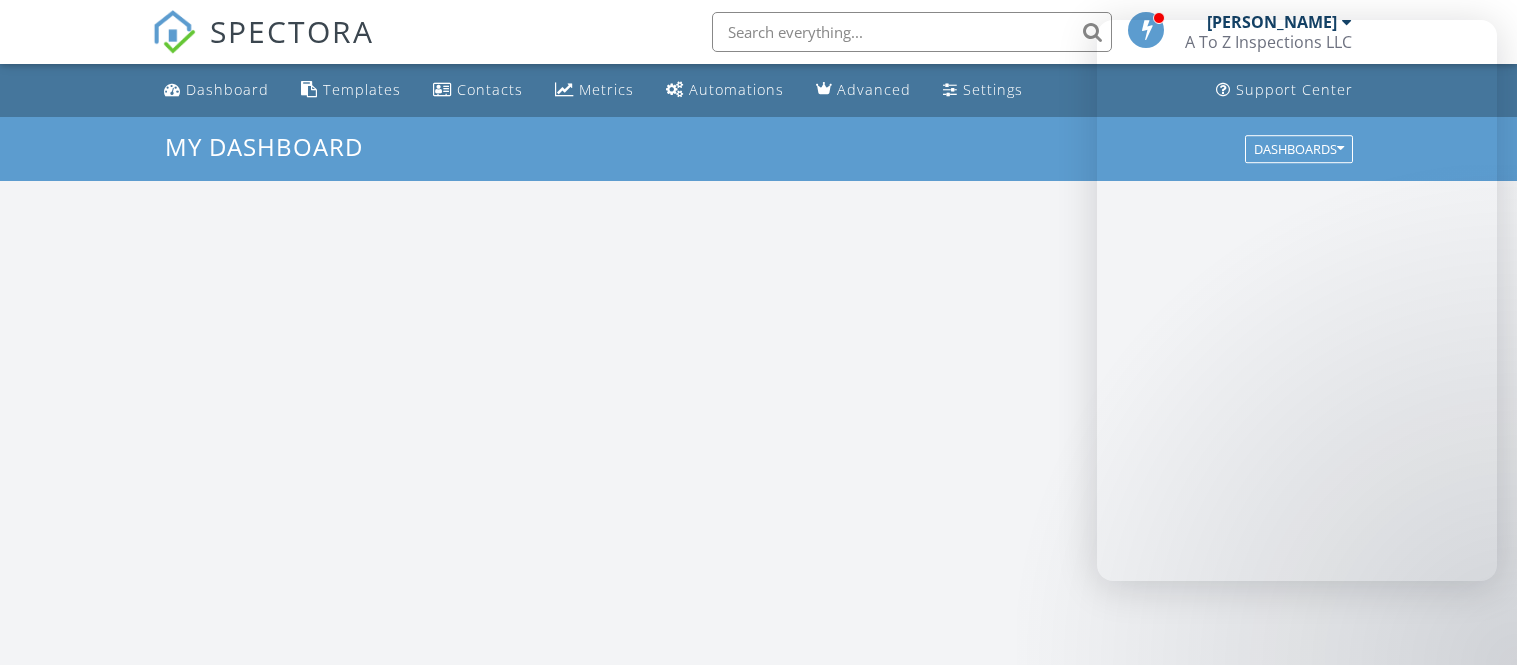 scroll, scrollTop: 0, scrollLeft: 0, axis: both 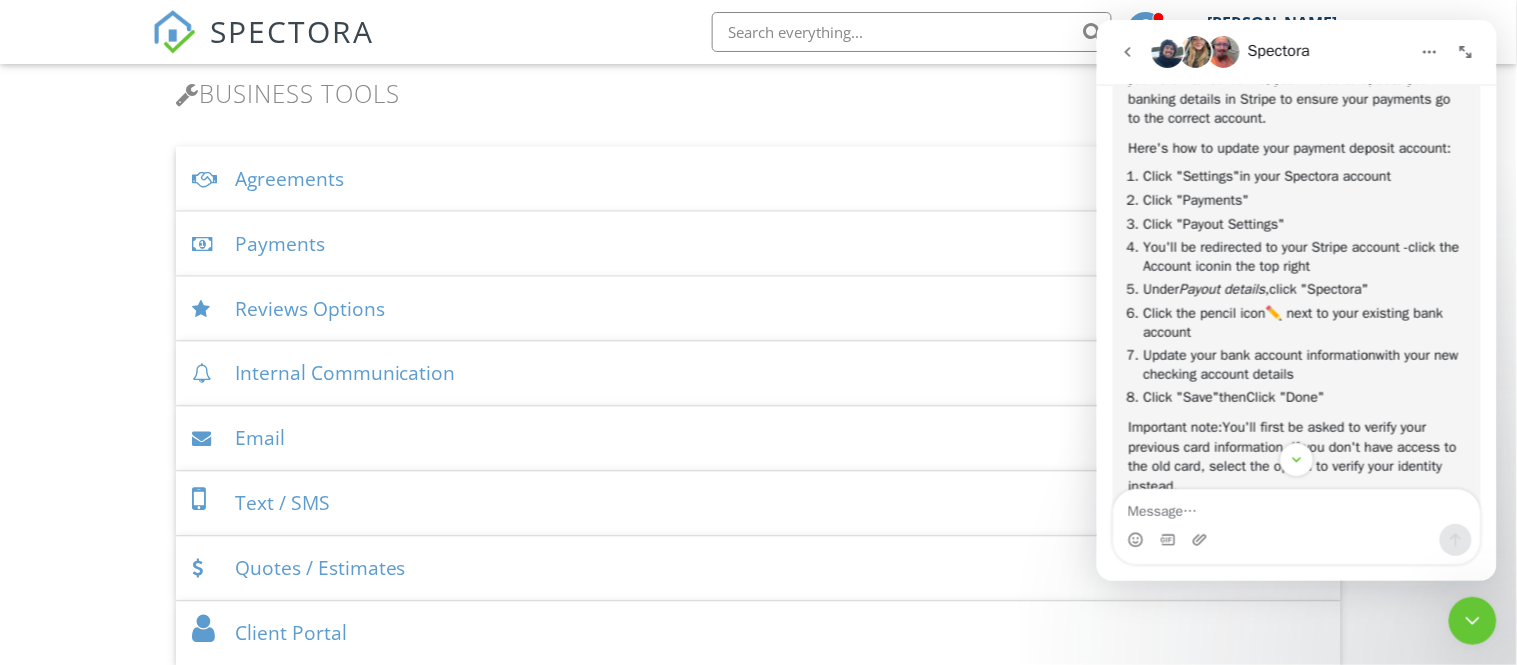 click on "Payments" at bounding box center (759, 244) 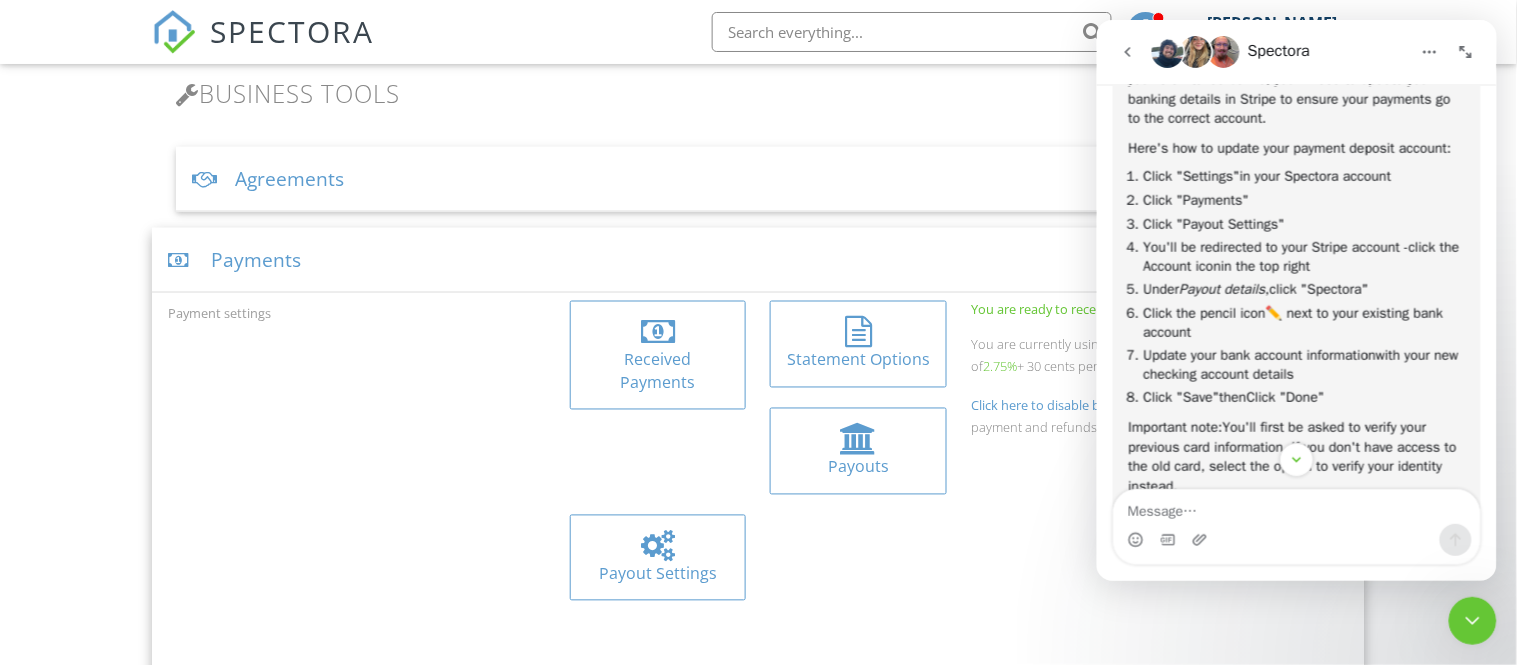 click on "Payout Settings" at bounding box center [658, 574] 